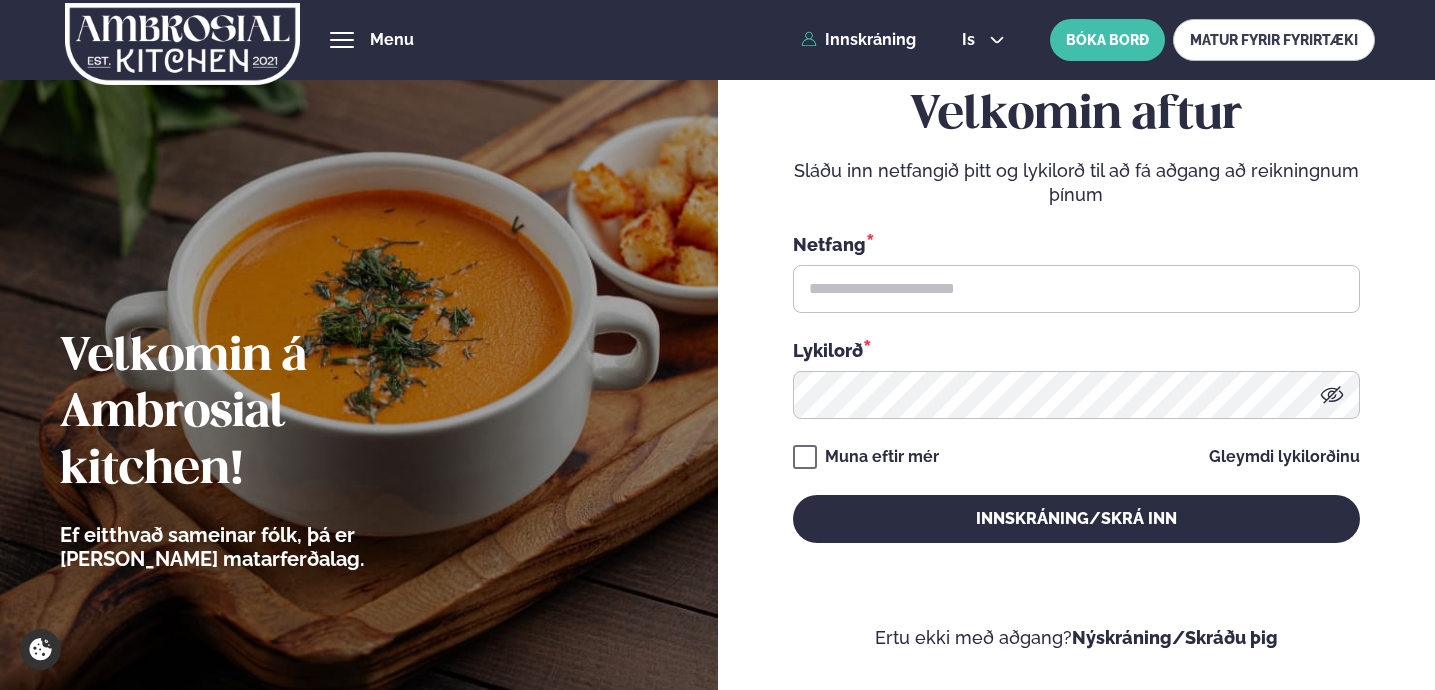 scroll, scrollTop: 0, scrollLeft: 0, axis: both 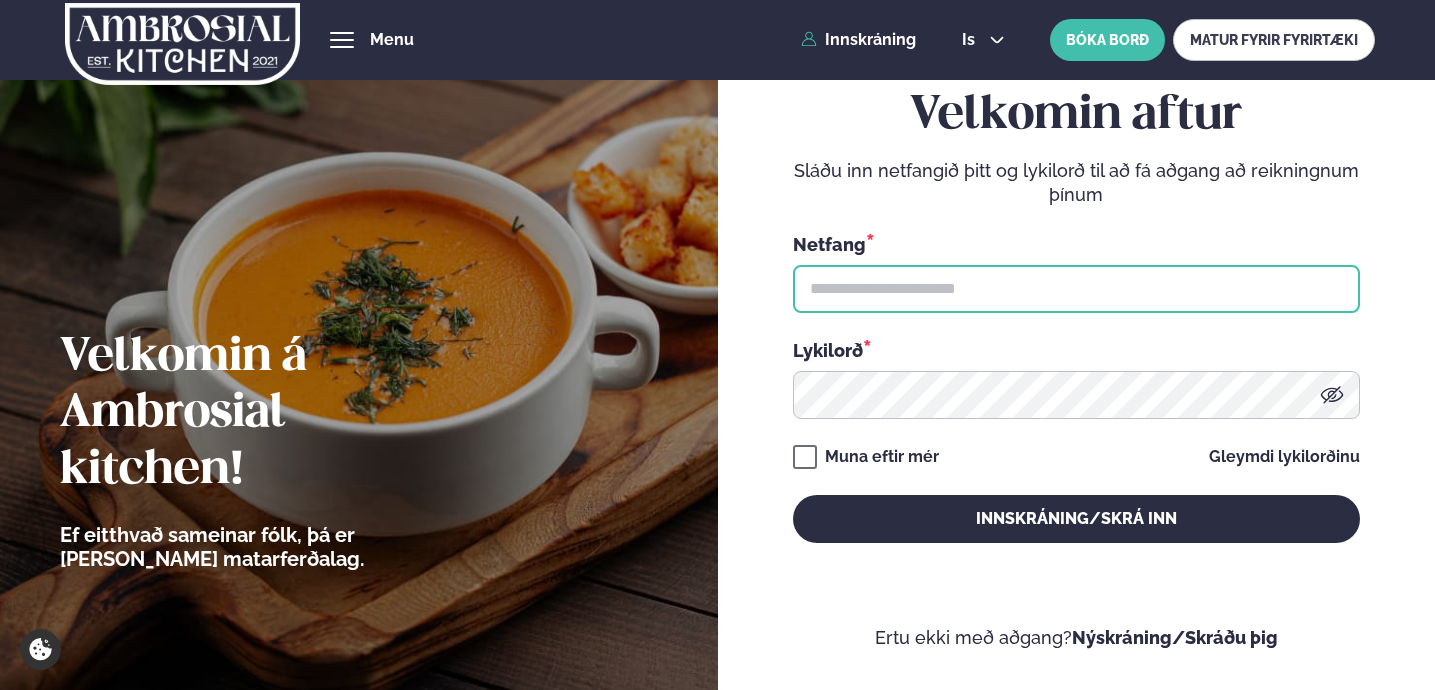 click at bounding box center (1076, 289) 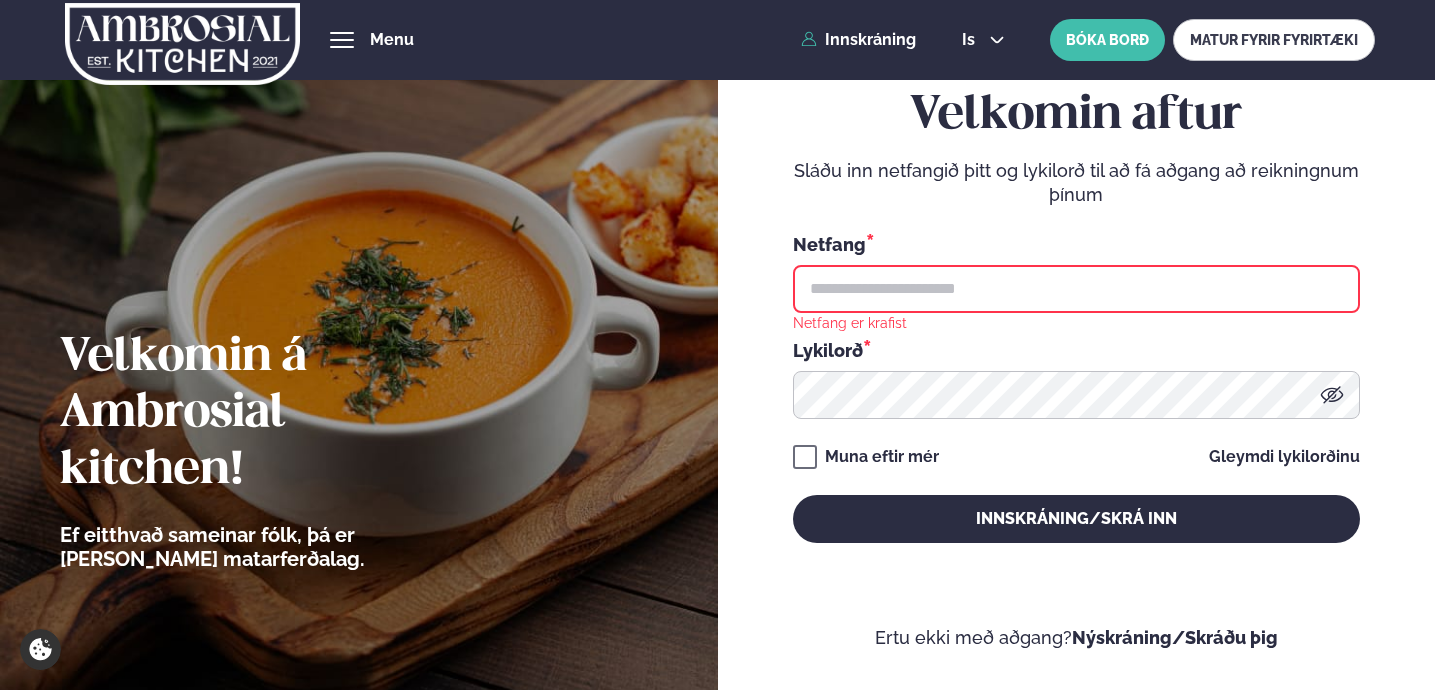 type on "**********" 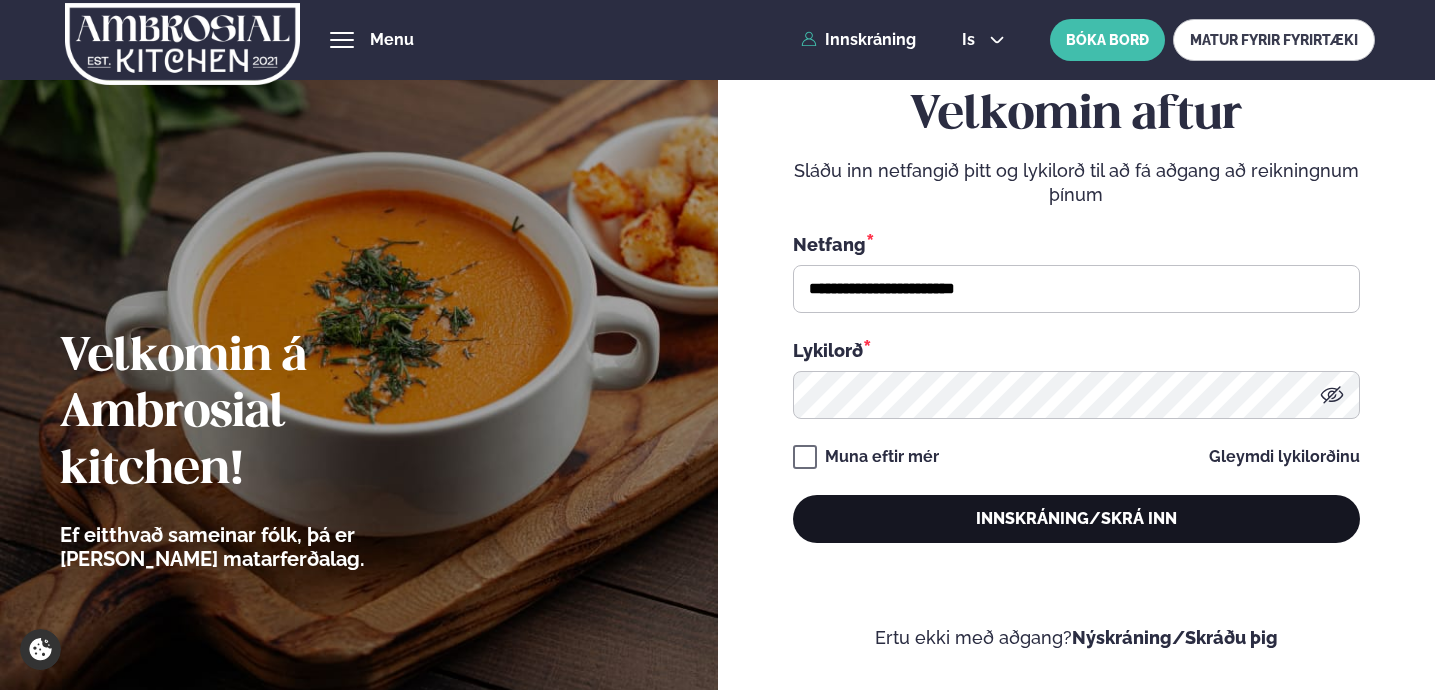 click on "Innskráning/Skrá inn" at bounding box center [1076, 519] 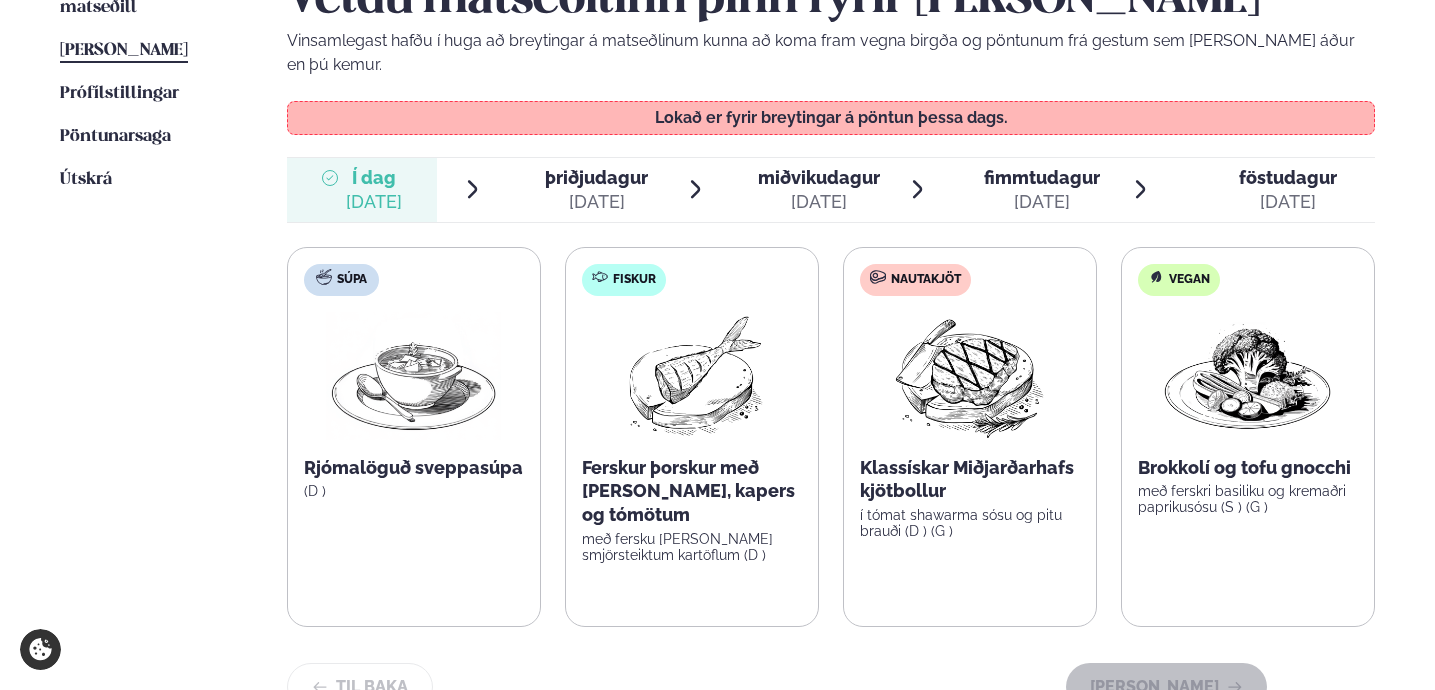 scroll, scrollTop: 527, scrollLeft: 0, axis: vertical 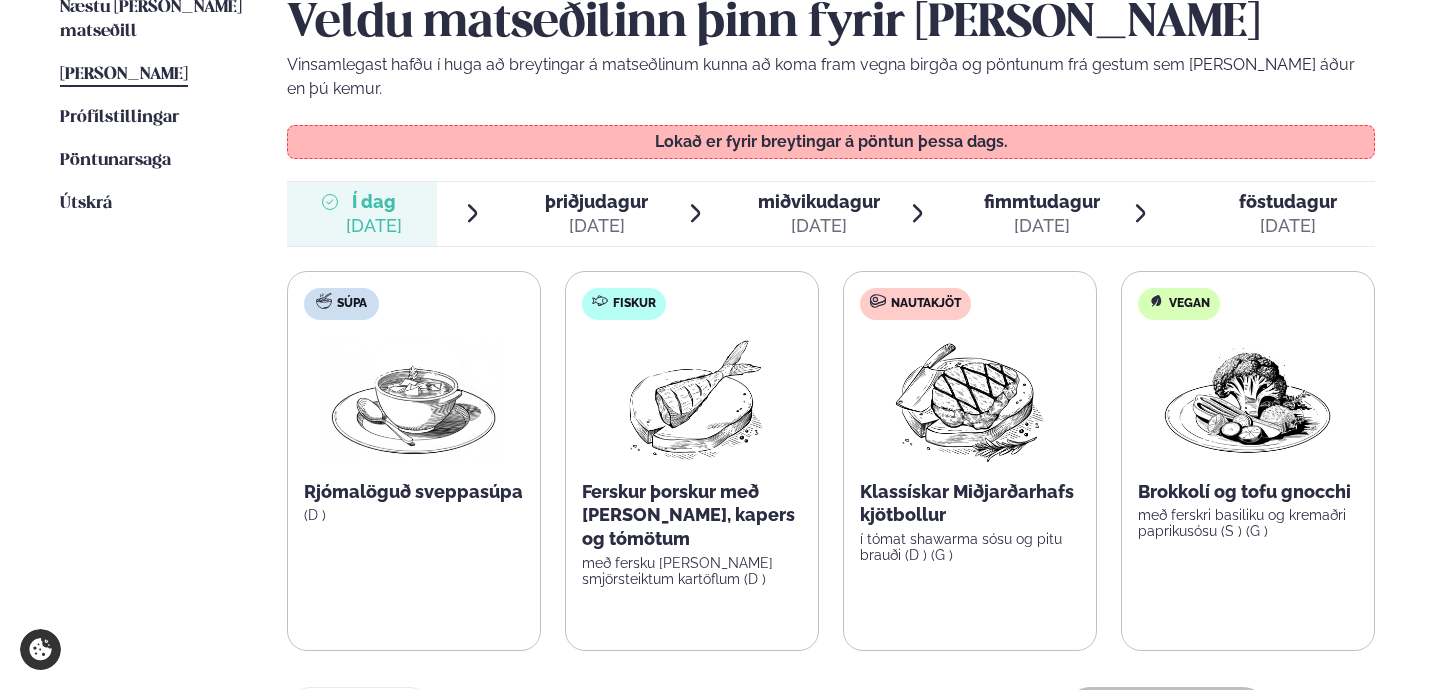 click on "þriðjudagur   þri.   [DATE]" at bounding box center (584, 214) 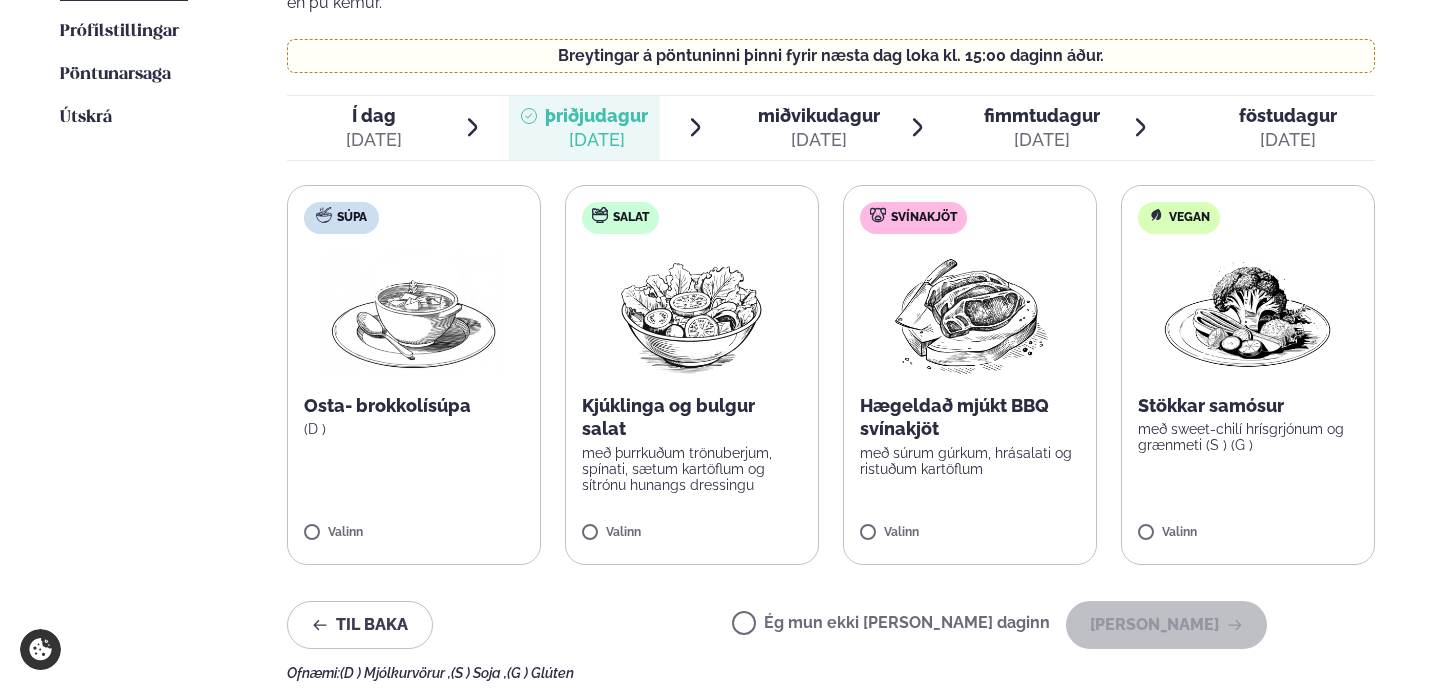 scroll, scrollTop: 621, scrollLeft: 0, axis: vertical 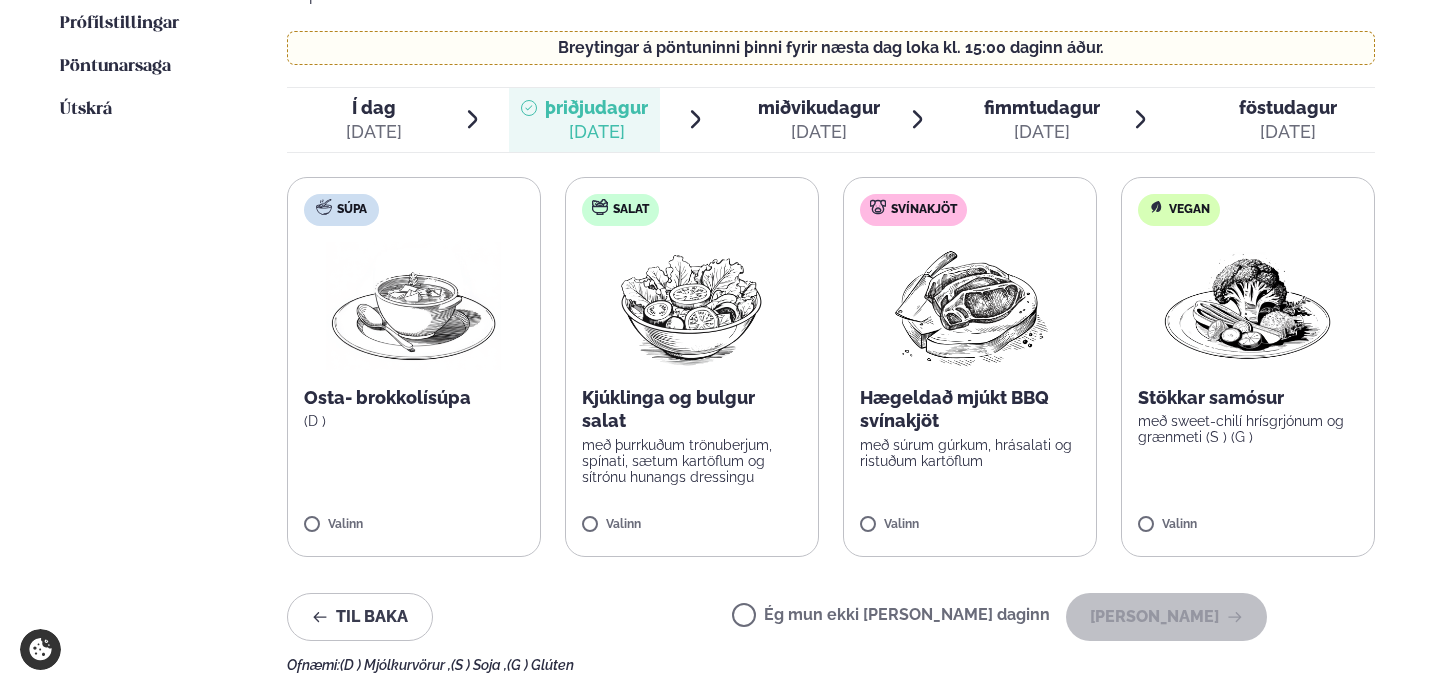 click on "Svínakjöt     Hægeldað mjúkt BBQ svínakjöt   með súrum gúrkum, hrásalati og ristuðum kartöflum        Valinn" at bounding box center (970, 367) 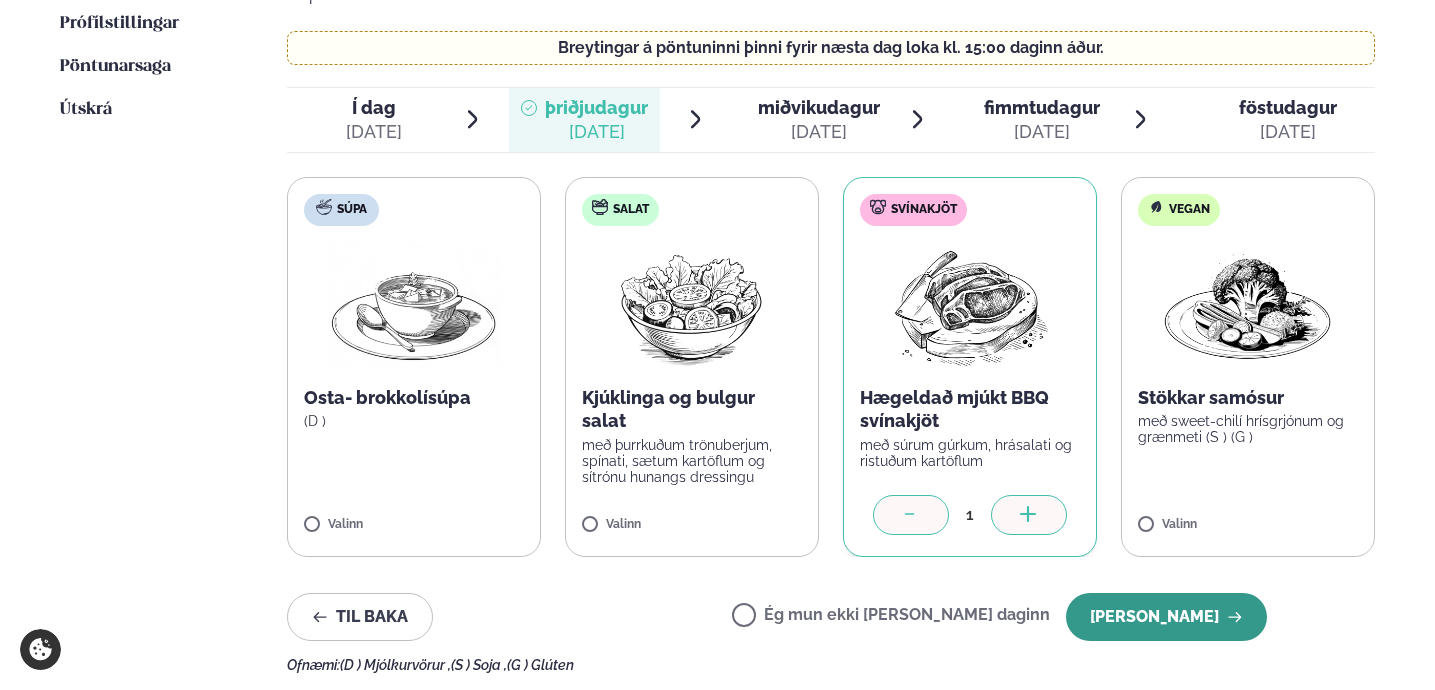 click on "[PERSON_NAME]" at bounding box center [1166, 617] 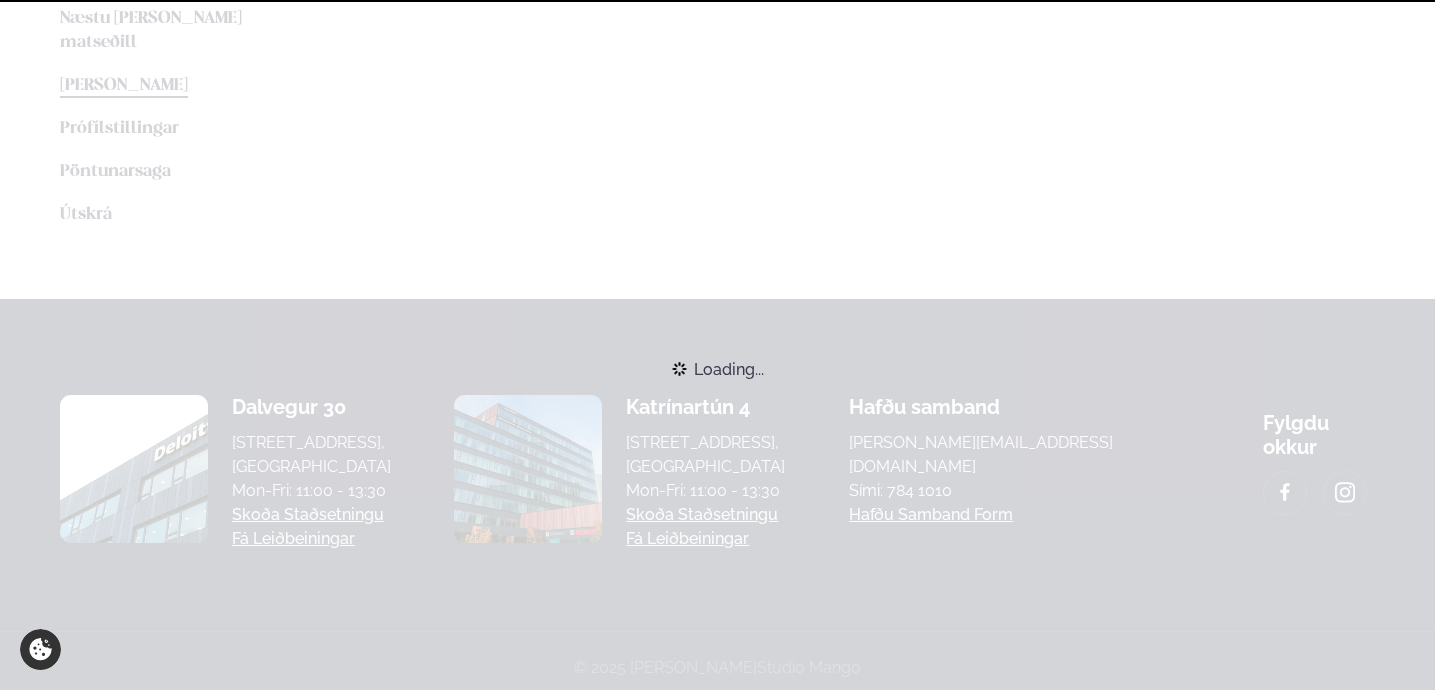 scroll, scrollTop: 621, scrollLeft: 0, axis: vertical 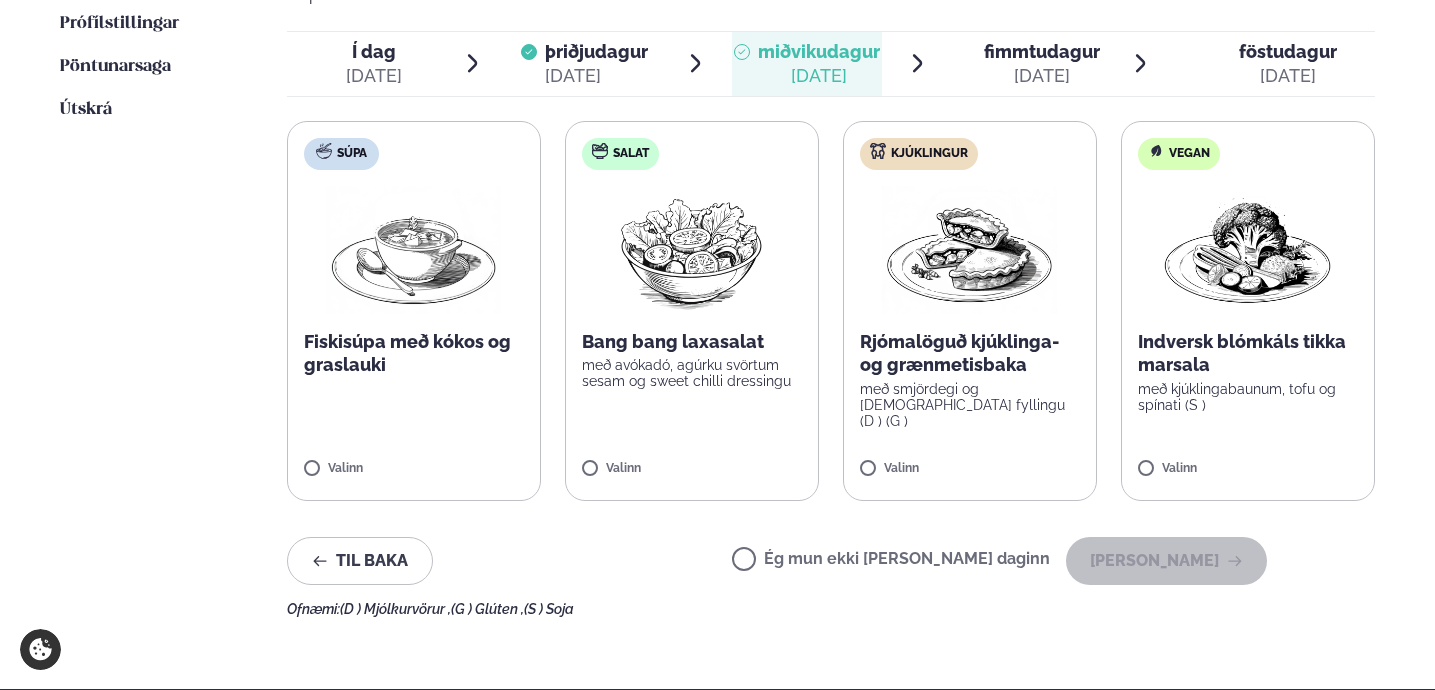 click on "með avókadó, agúrku svörtum sesam og sweet chilli dressingu" at bounding box center [692, 373] 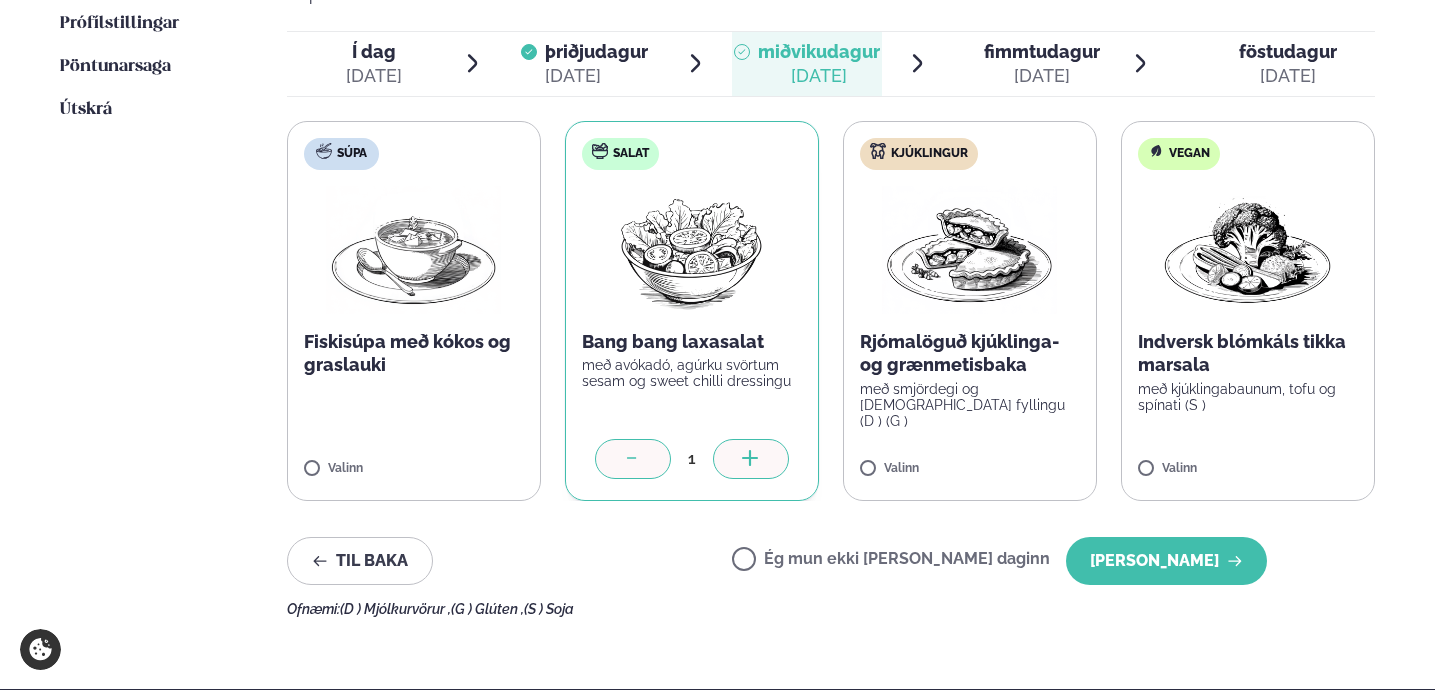 click on "Kjúklingur     Rjómalöguð kjúklinga- og grænmetisbaka   með smjördegi og fetaosta fyllingu  (D     ) (G     )       Valinn" at bounding box center (970, 311) 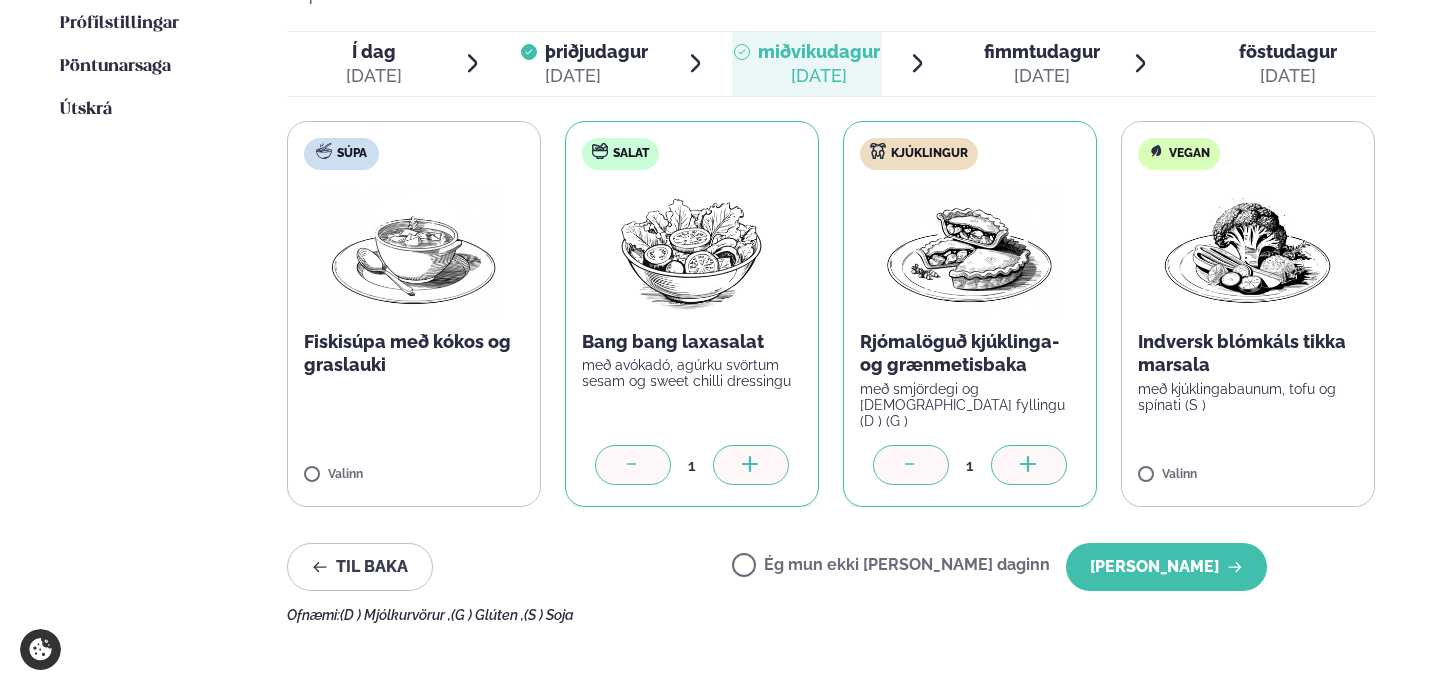 click 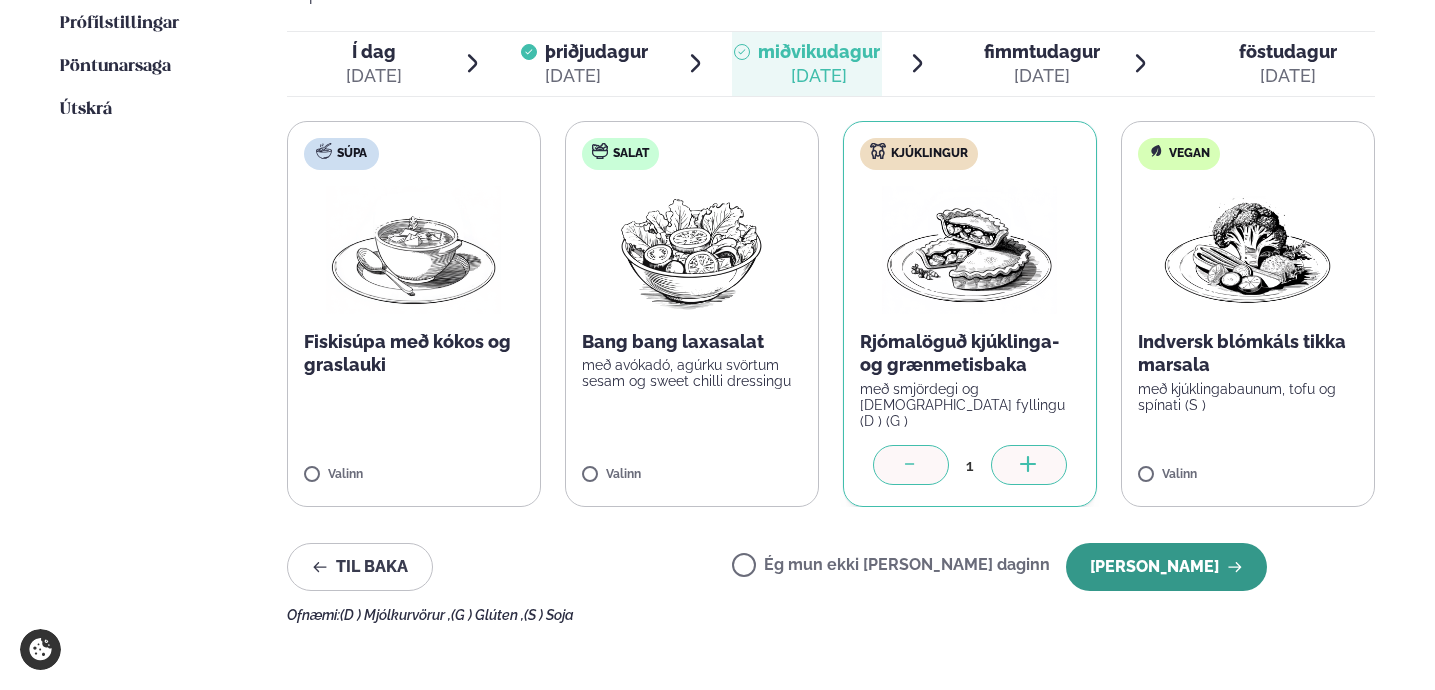 click on "[PERSON_NAME]" at bounding box center [1166, 567] 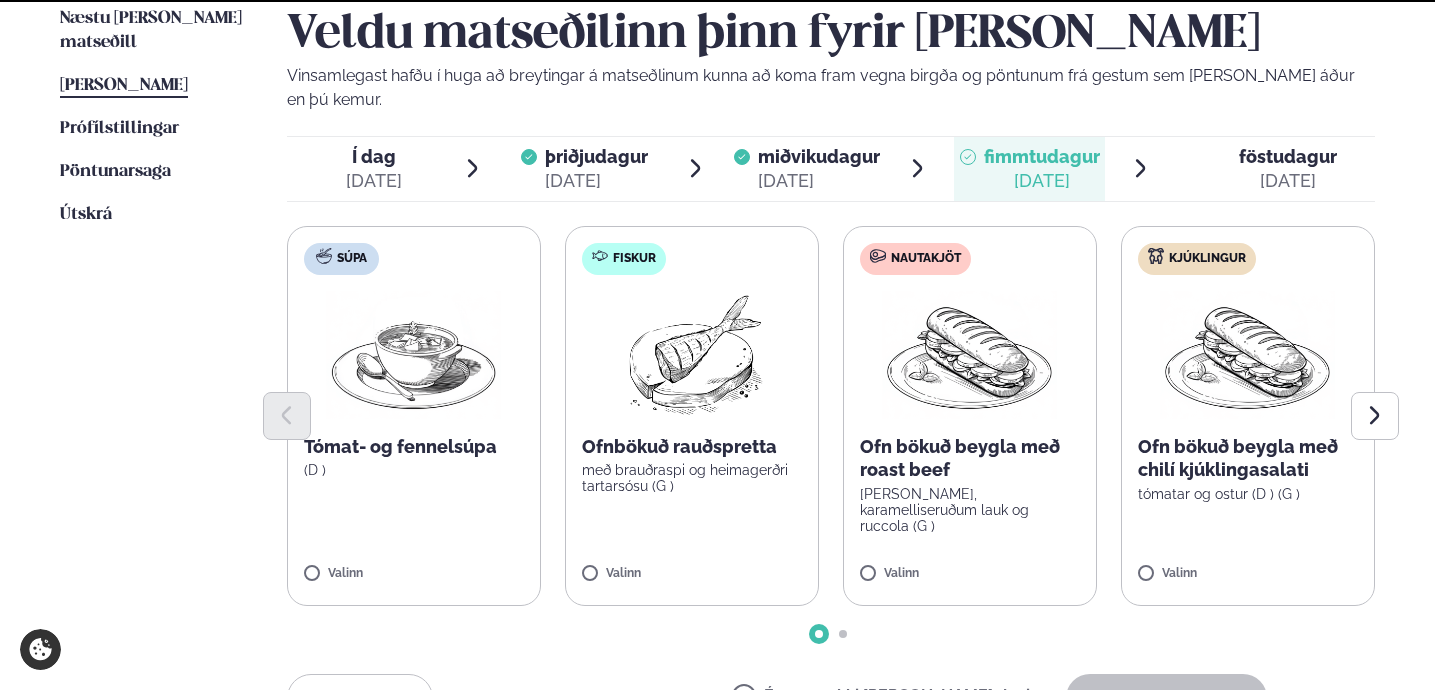 scroll, scrollTop: 621, scrollLeft: 0, axis: vertical 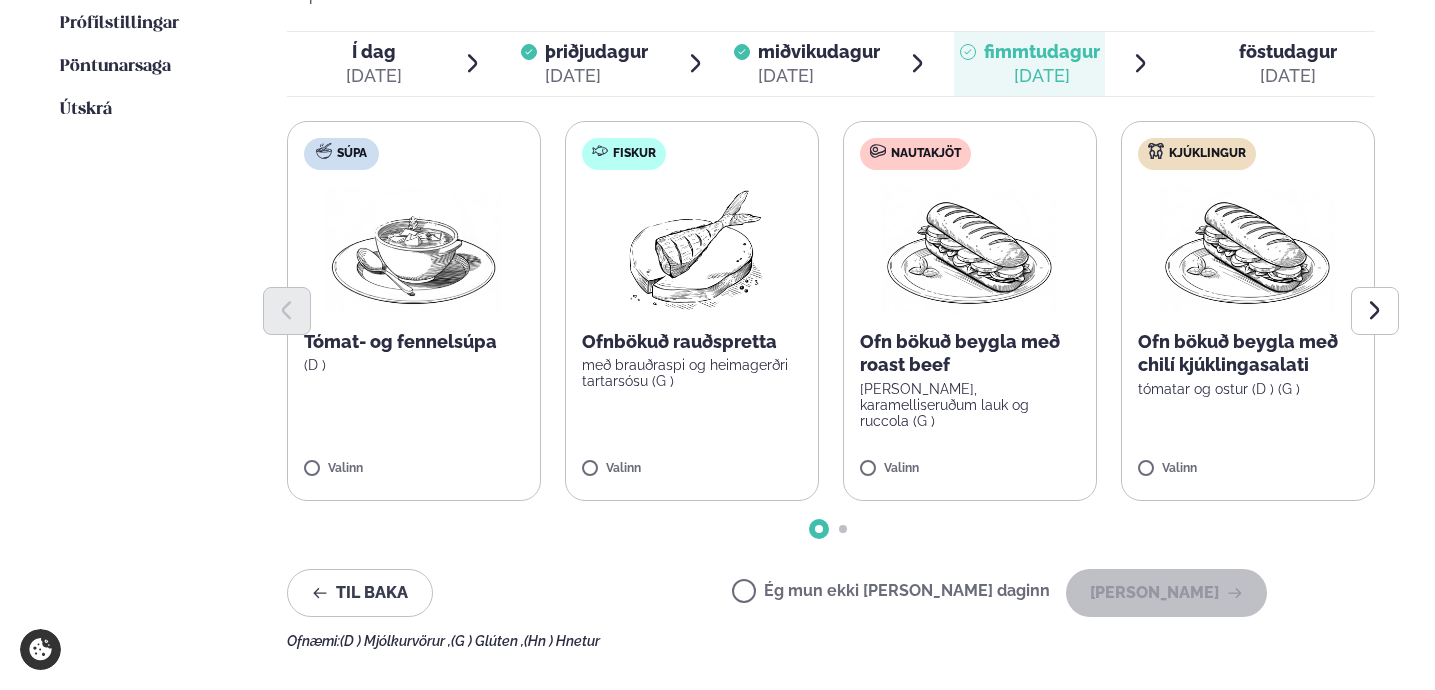 click on "Fiskur     Ofnbökuð rauðspretta   með brauðraspi og heimagerðri tartarsósu  (G     )       Valinn" at bounding box center [692, 311] 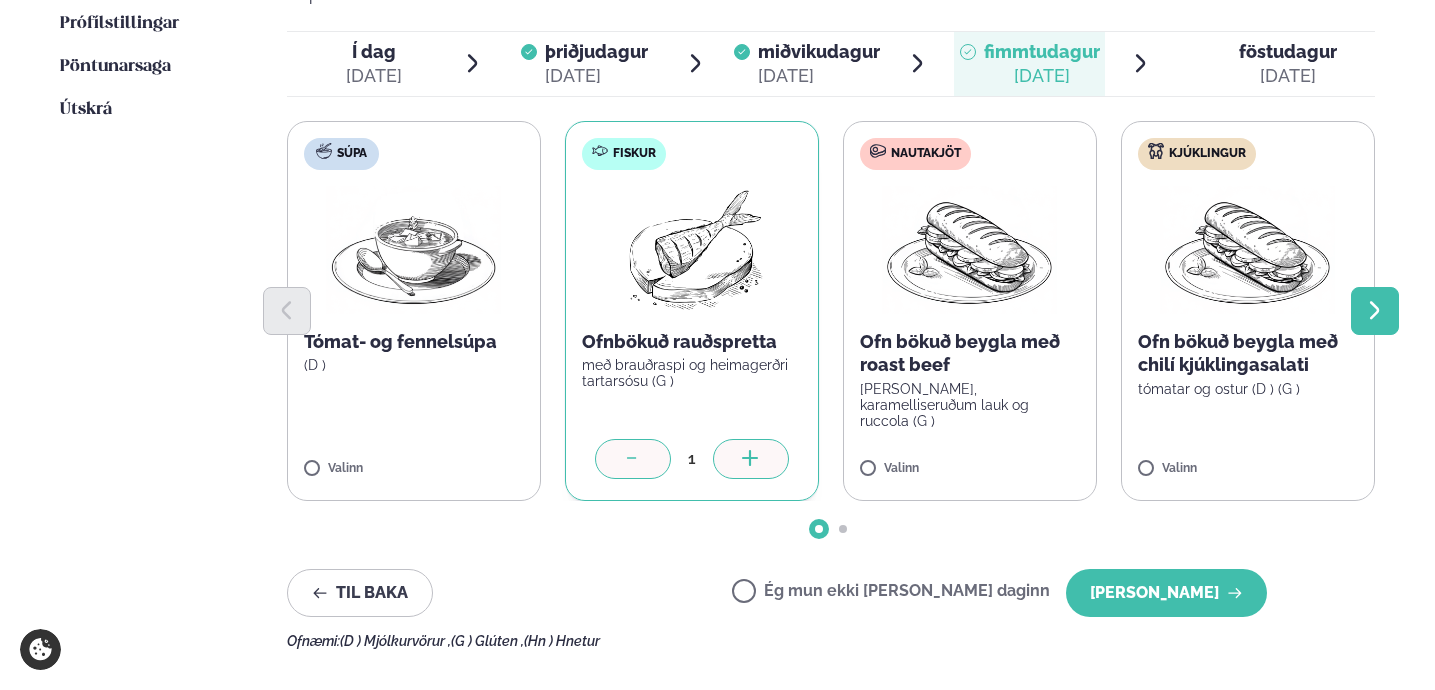 click 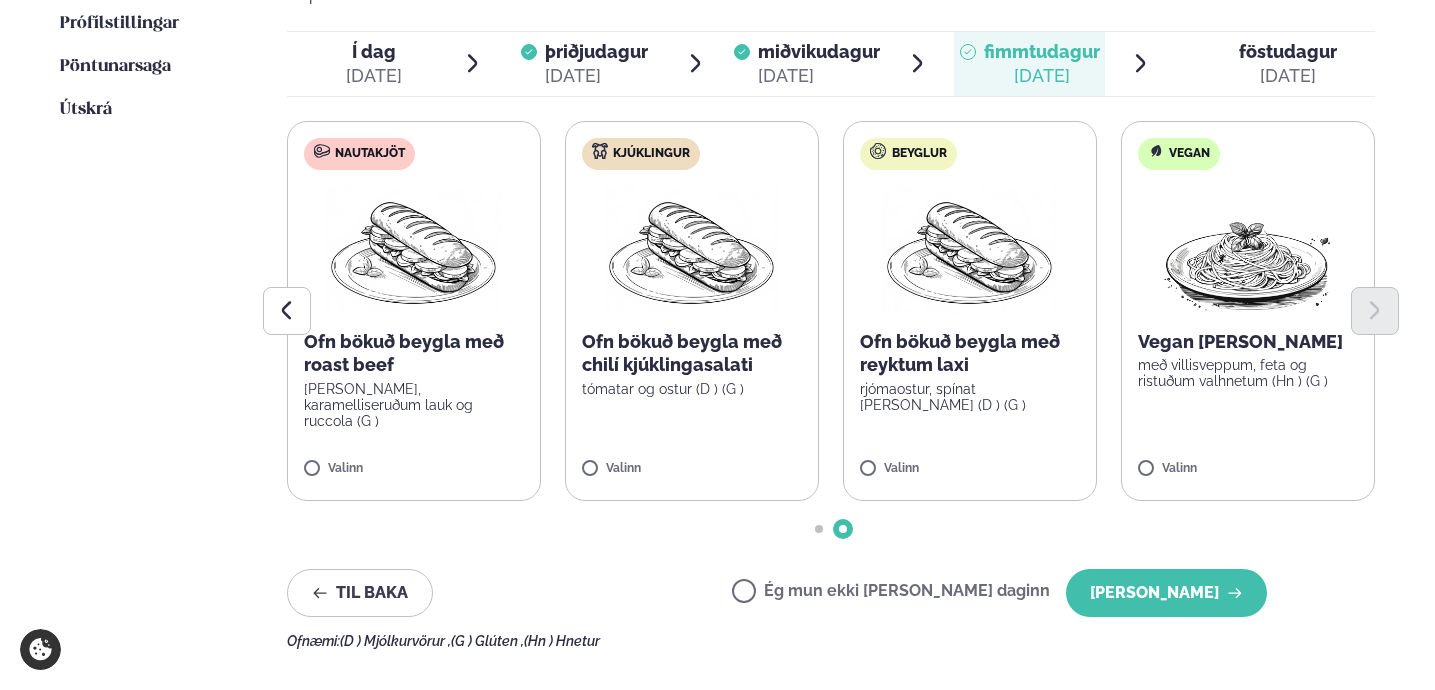 click on "Beyglur     Ofn bökuð beygla með reyktum laxi   rjómaostur, spínat [PERSON_NAME]  (D     ) (G     )       Valinn" at bounding box center [970, 311] 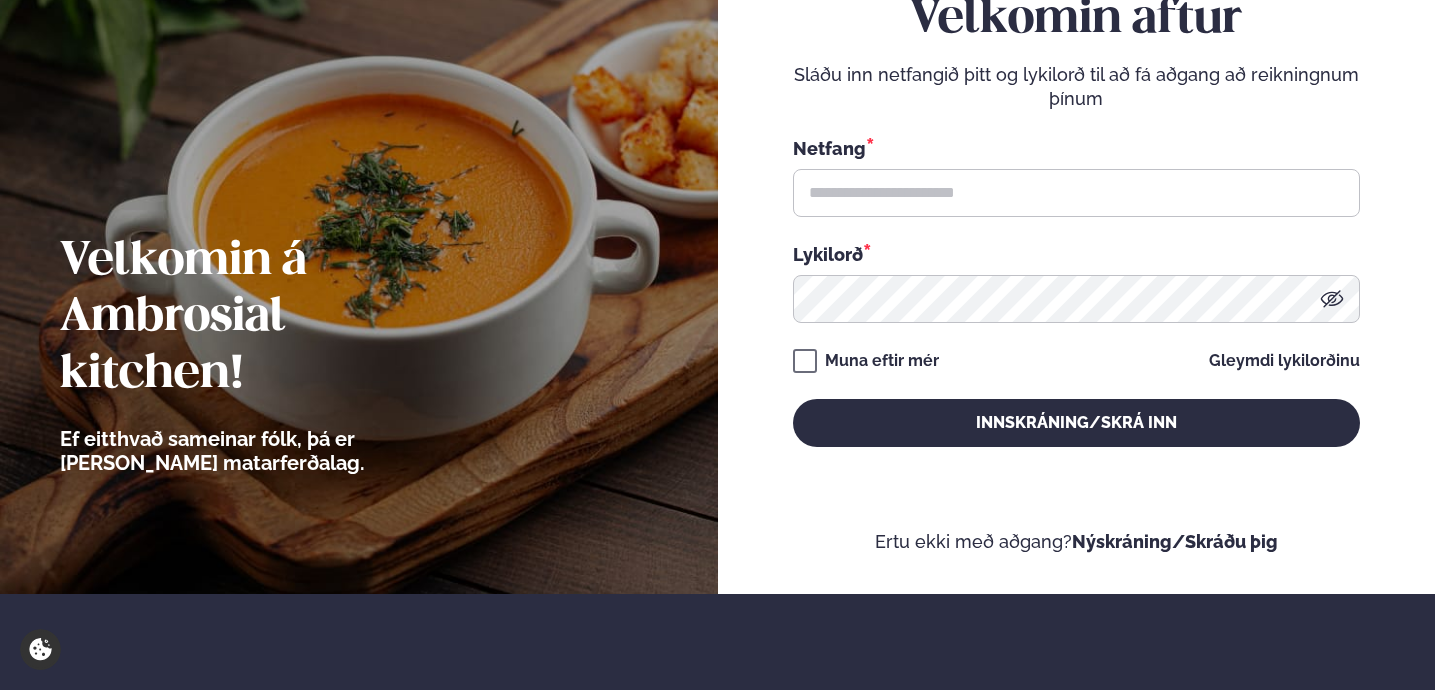 scroll, scrollTop: 0, scrollLeft: 0, axis: both 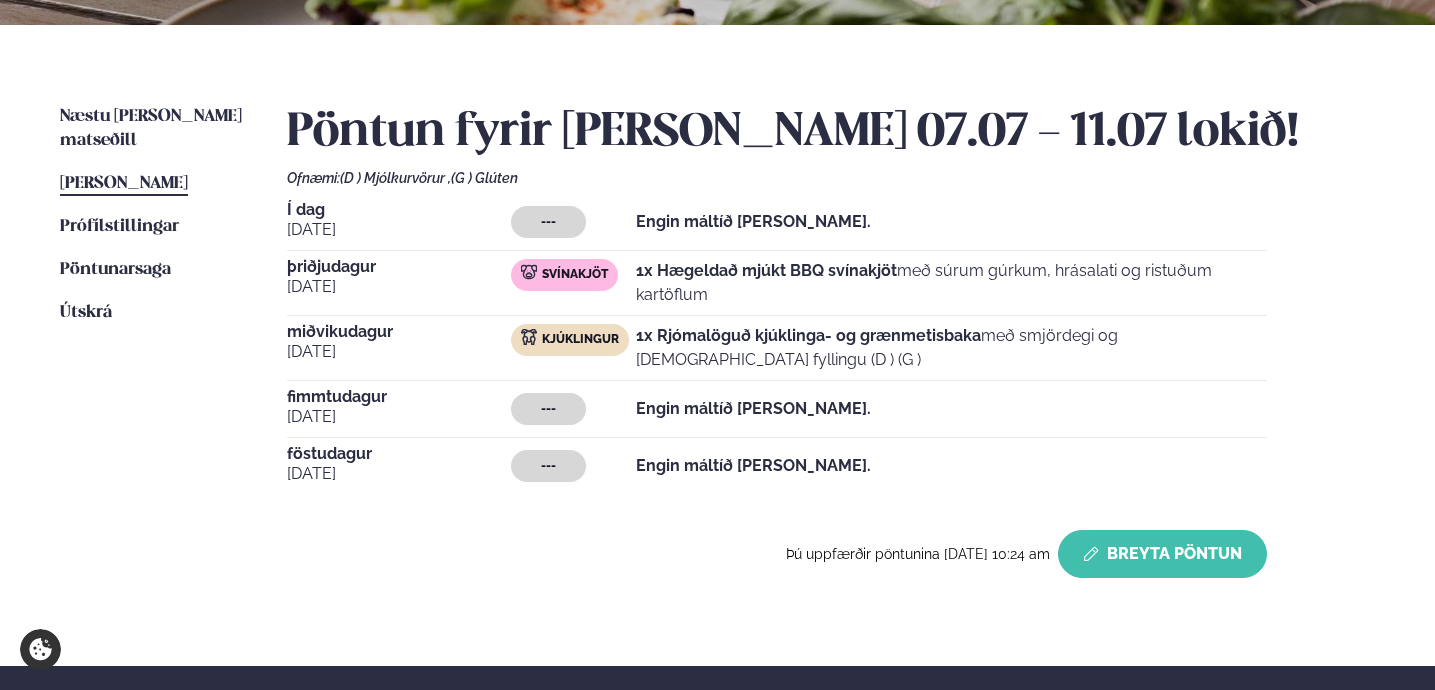 click on "Breyta Pöntun" at bounding box center (1162, 554) 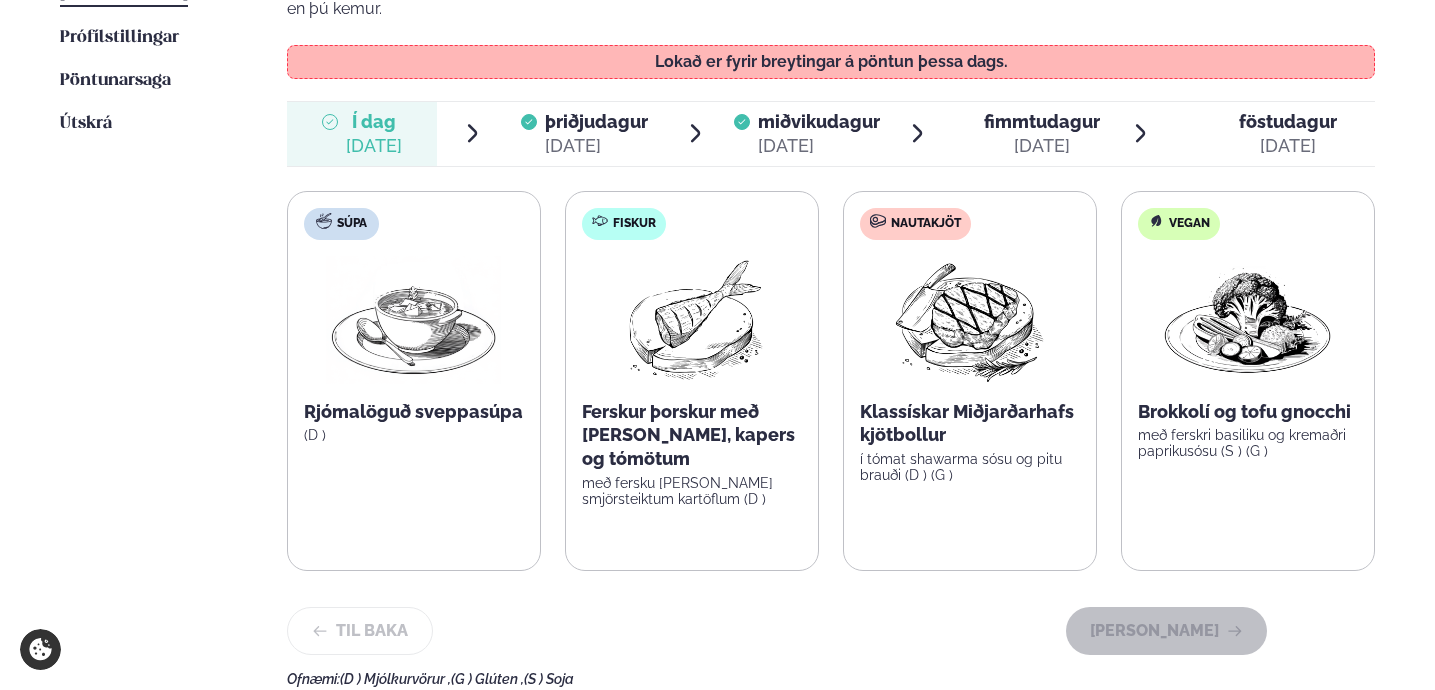 scroll, scrollTop: 606, scrollLeft: 0, axis: vertical 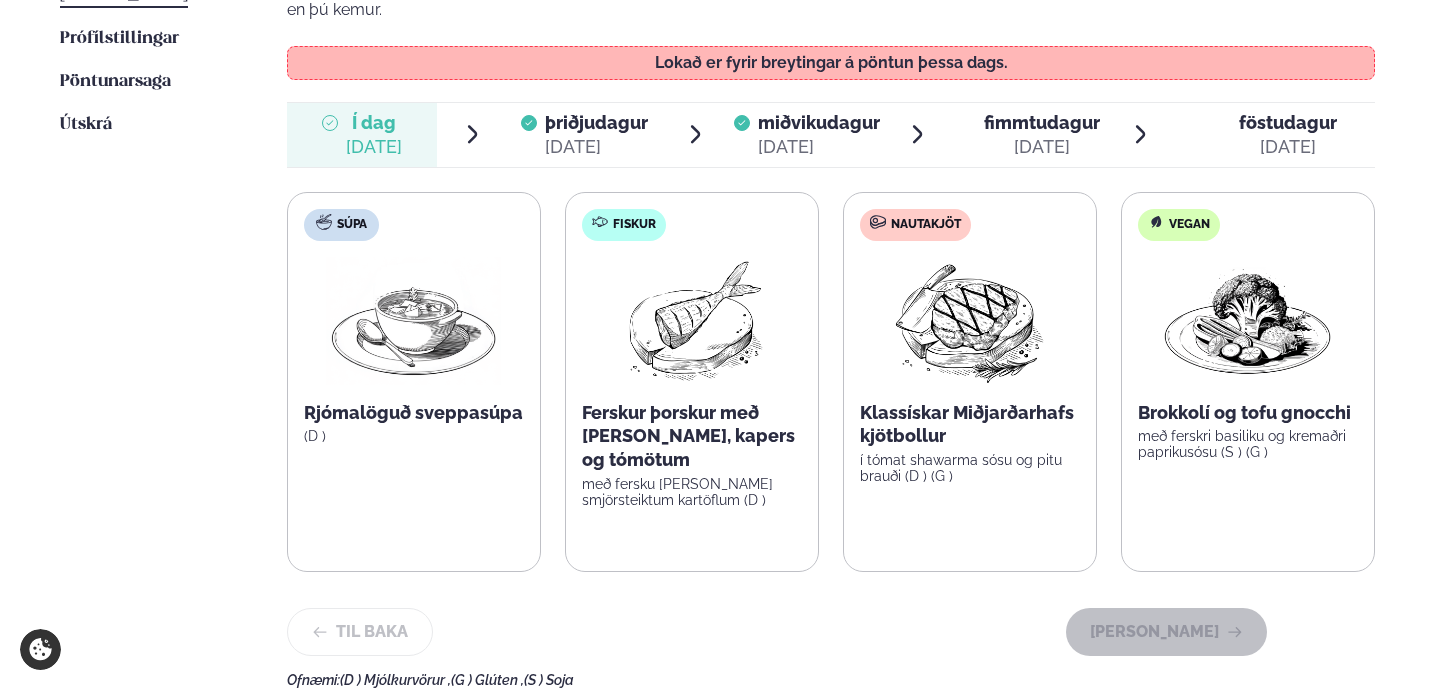click on "fimmtudagur" at bounding box center [1042, 122] 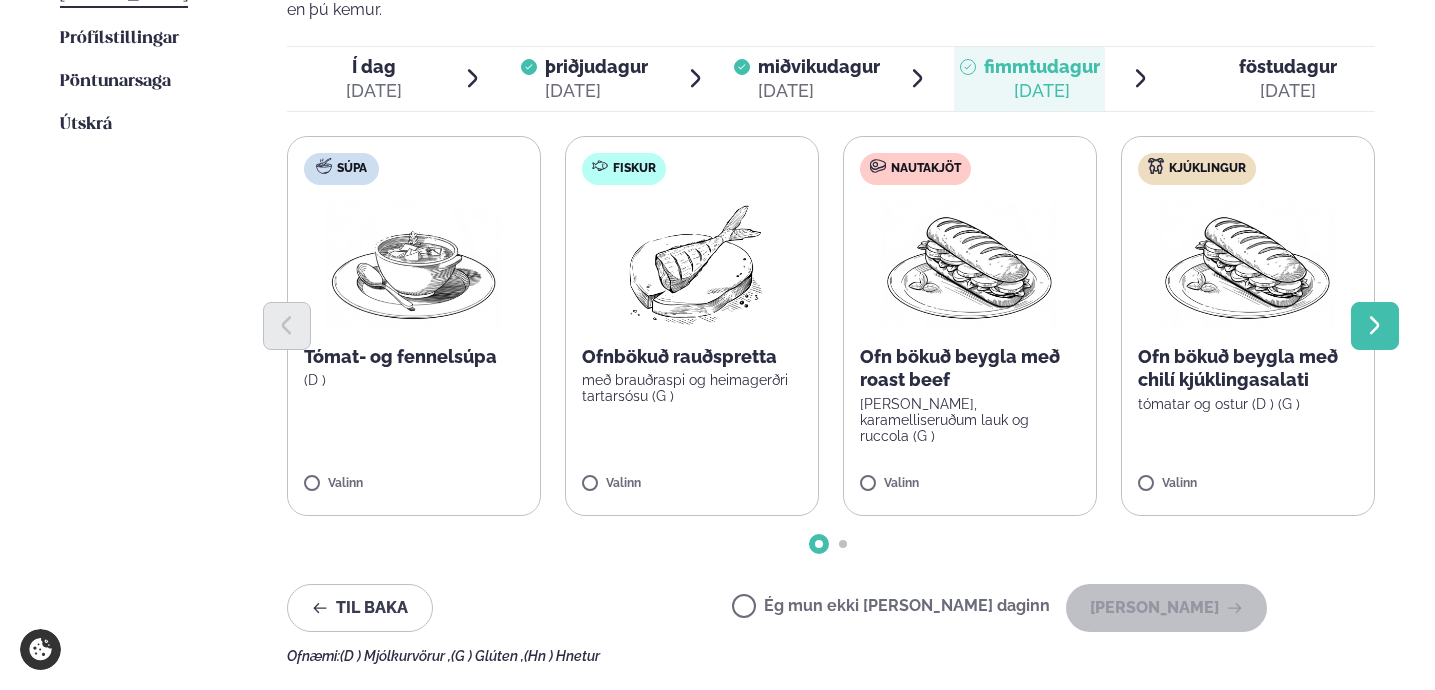 click at bounding box center (1375, 326) 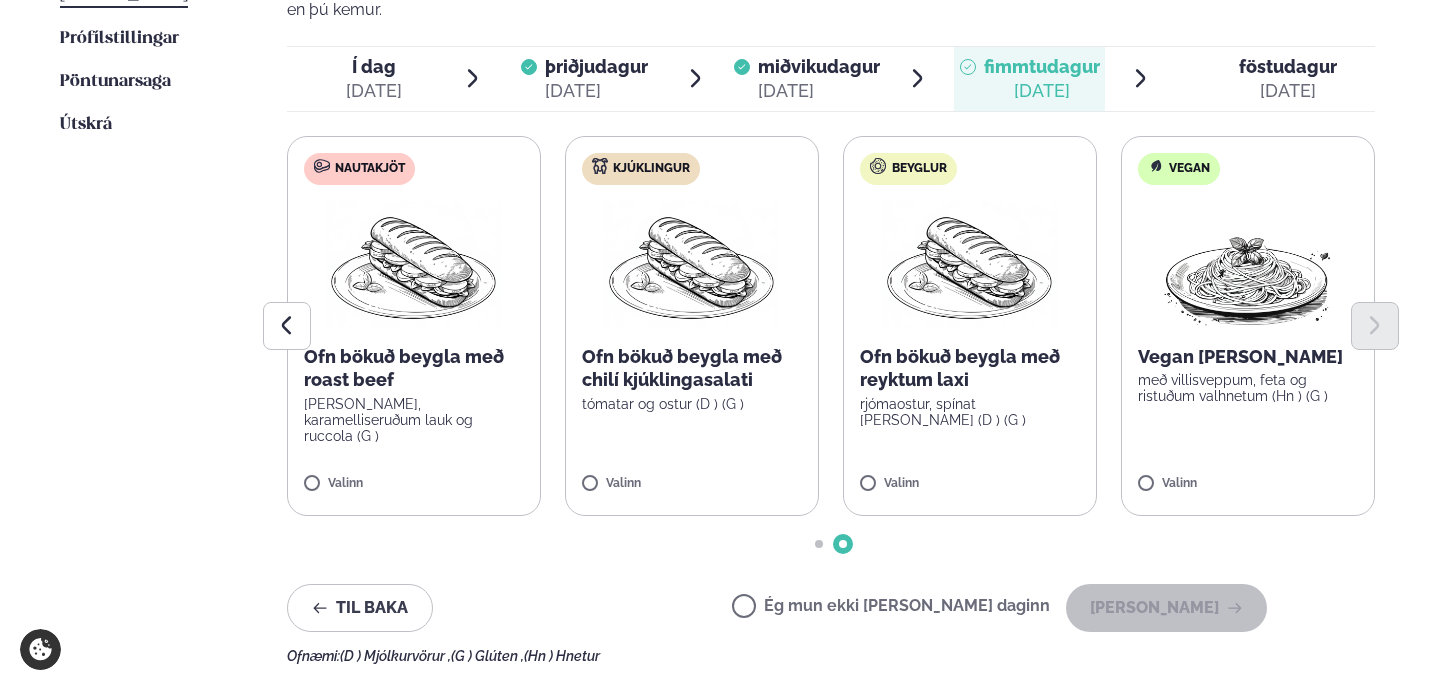 click on "rjómaostur, spínat [PERSON_NAME]  (D     ) (G     )" at bounding box center [970, 412] 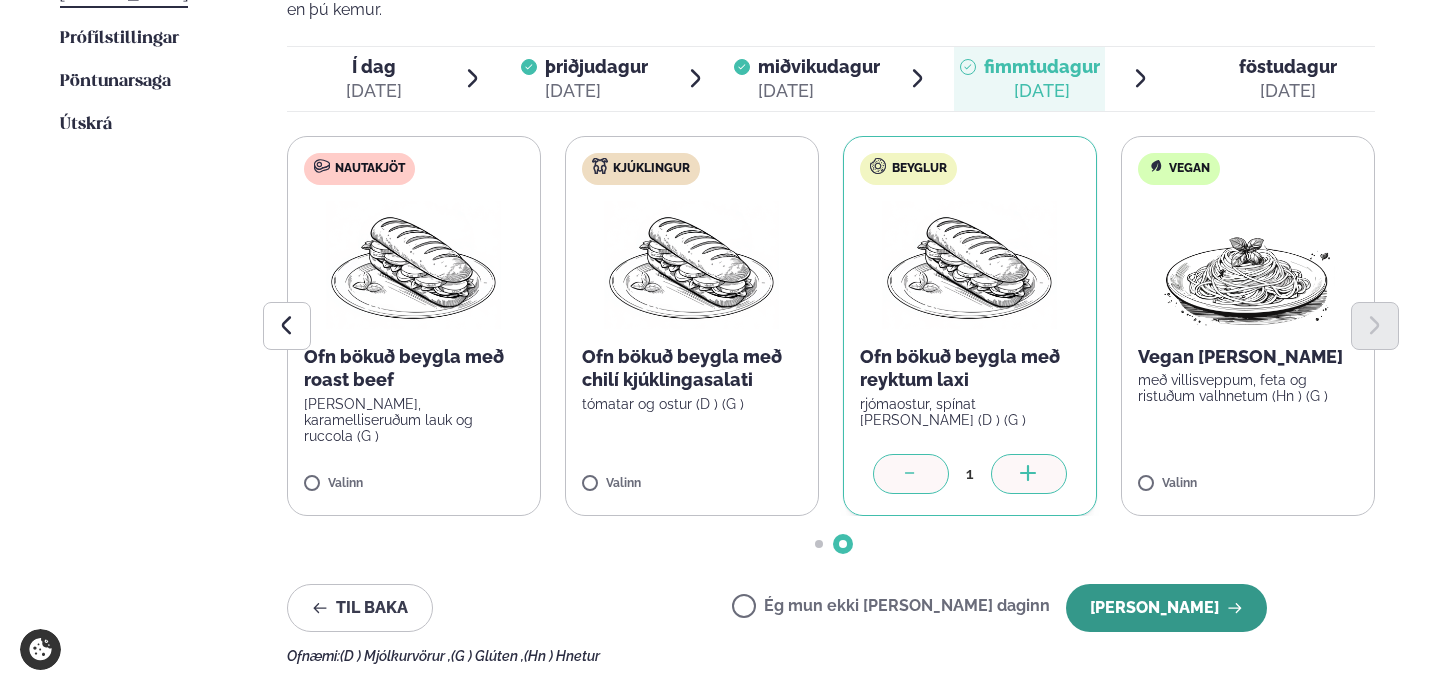 click on "[PERSON_NAME]" at bounding box center (1166, 608) 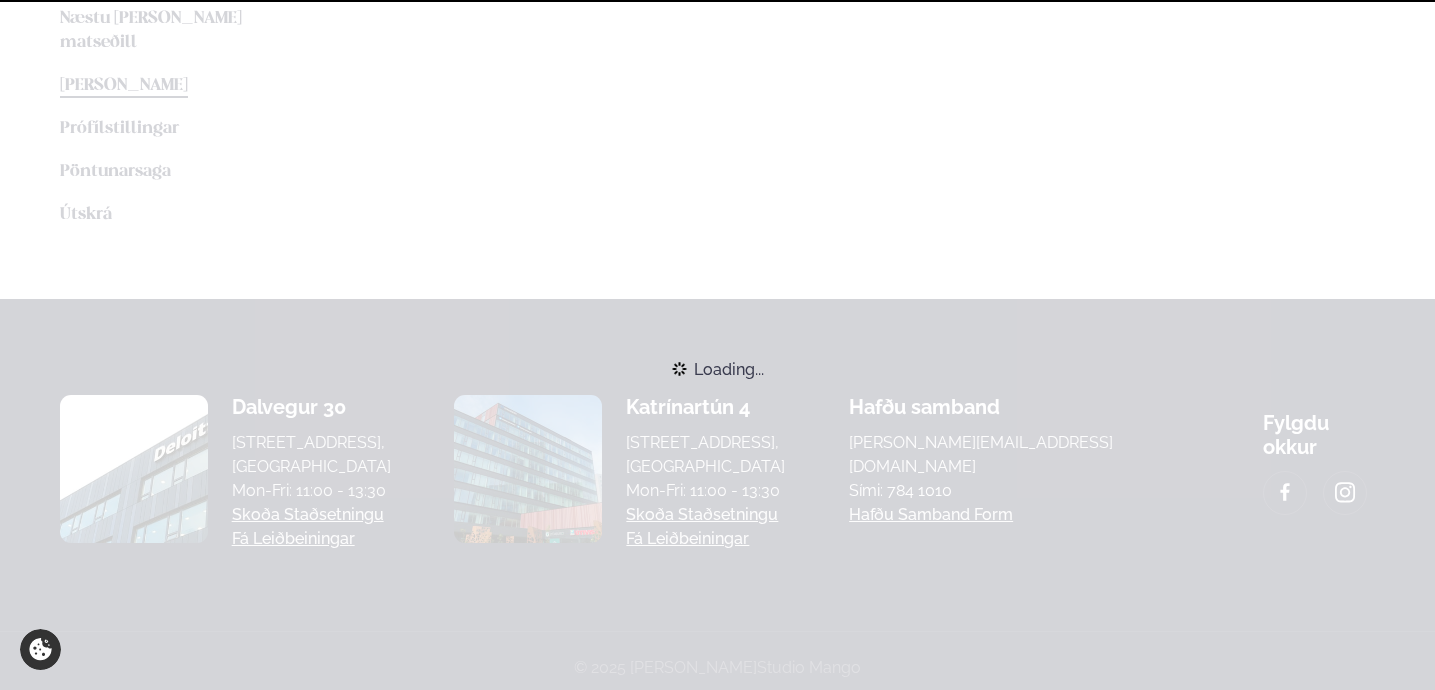 scroll, scrollTop: 606, scrollLeft: 0, axis: vertical 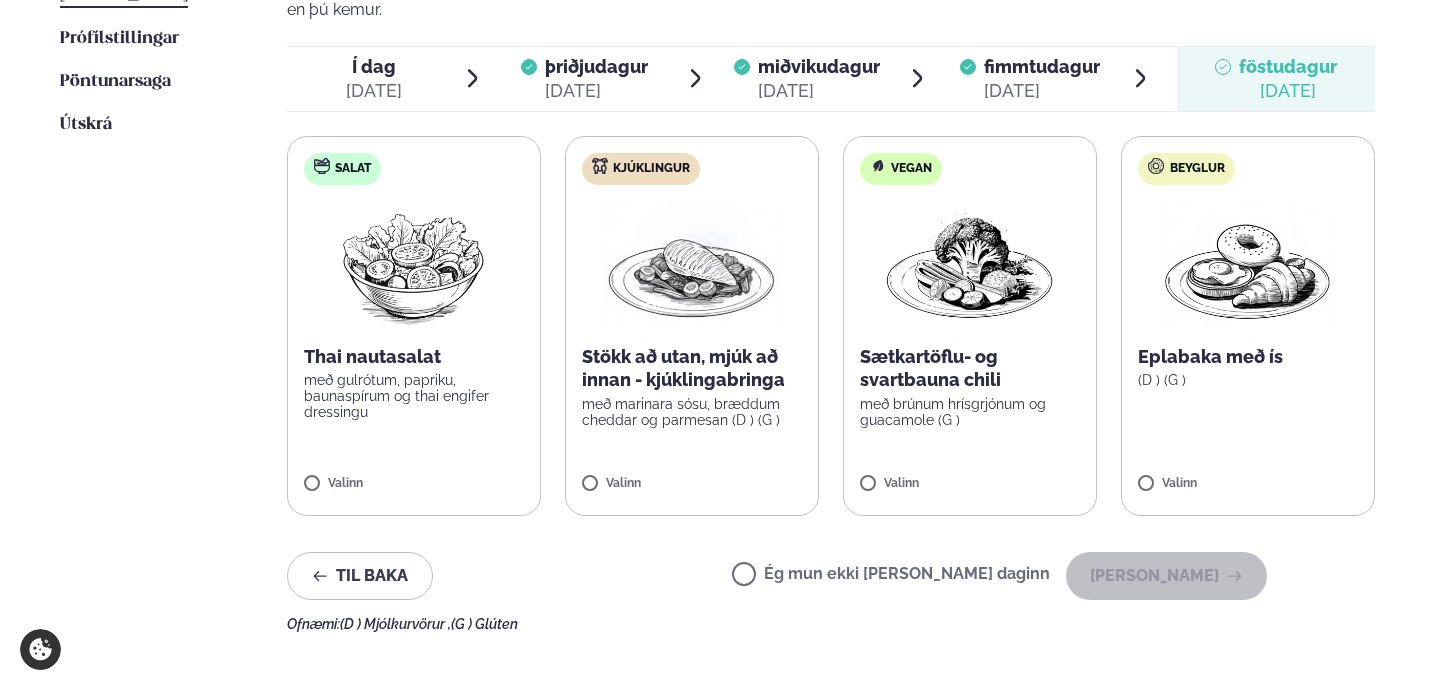 click on "Kjúklingur     Stökk að utan, mjúk að innan - kjúklingabringa   með marinara sósu, bræddum cheddar og parmesan  (D     ) (G     )       Valinn" at bounding box center [692, 326] 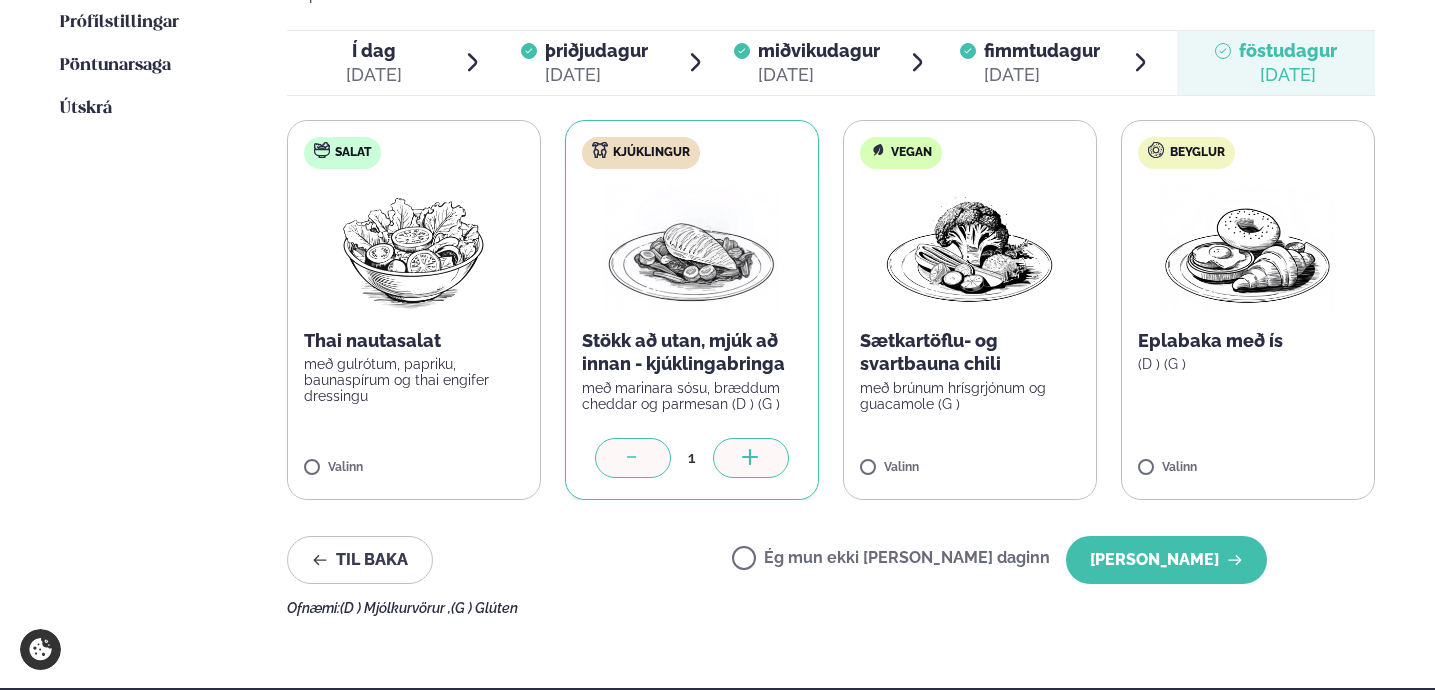 scroll, scrollTop: 613, scrollLeft: 0, axis: vertical 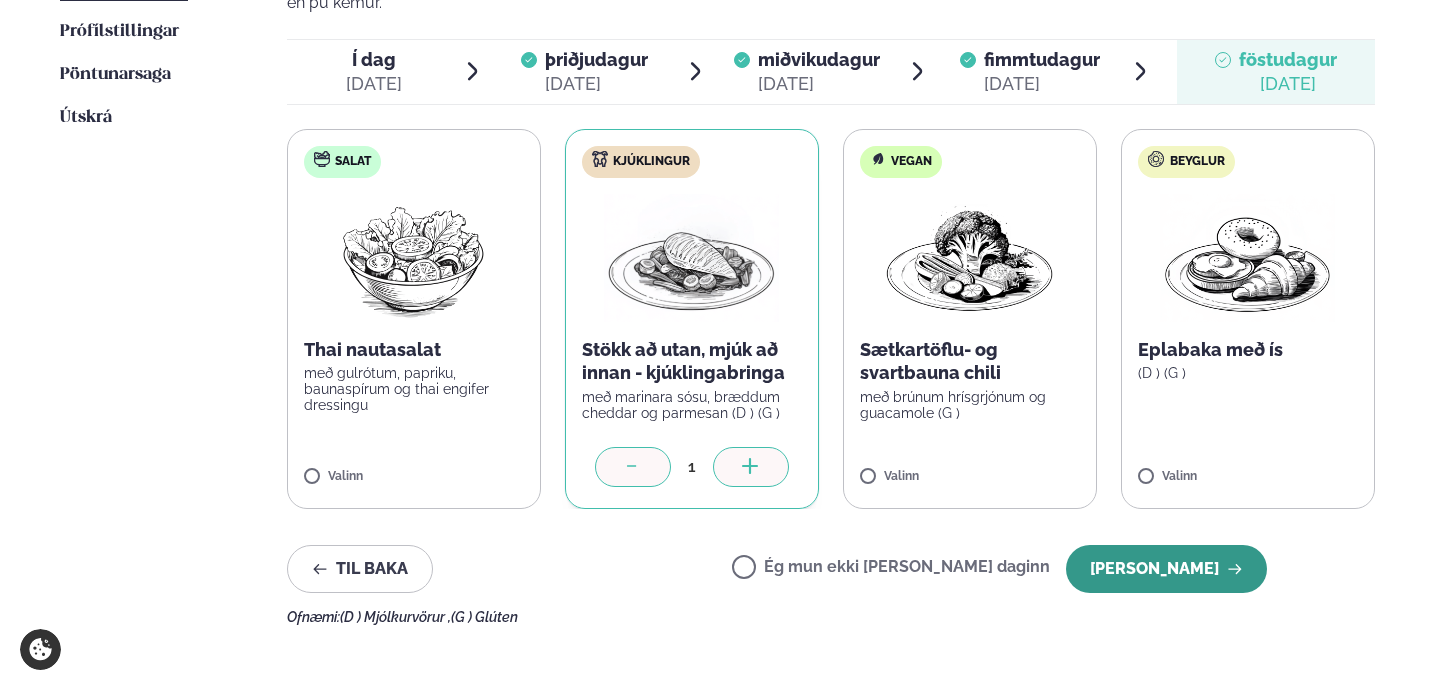 click on "[PERSON_NAME]" at bounding box center [1166, 569] 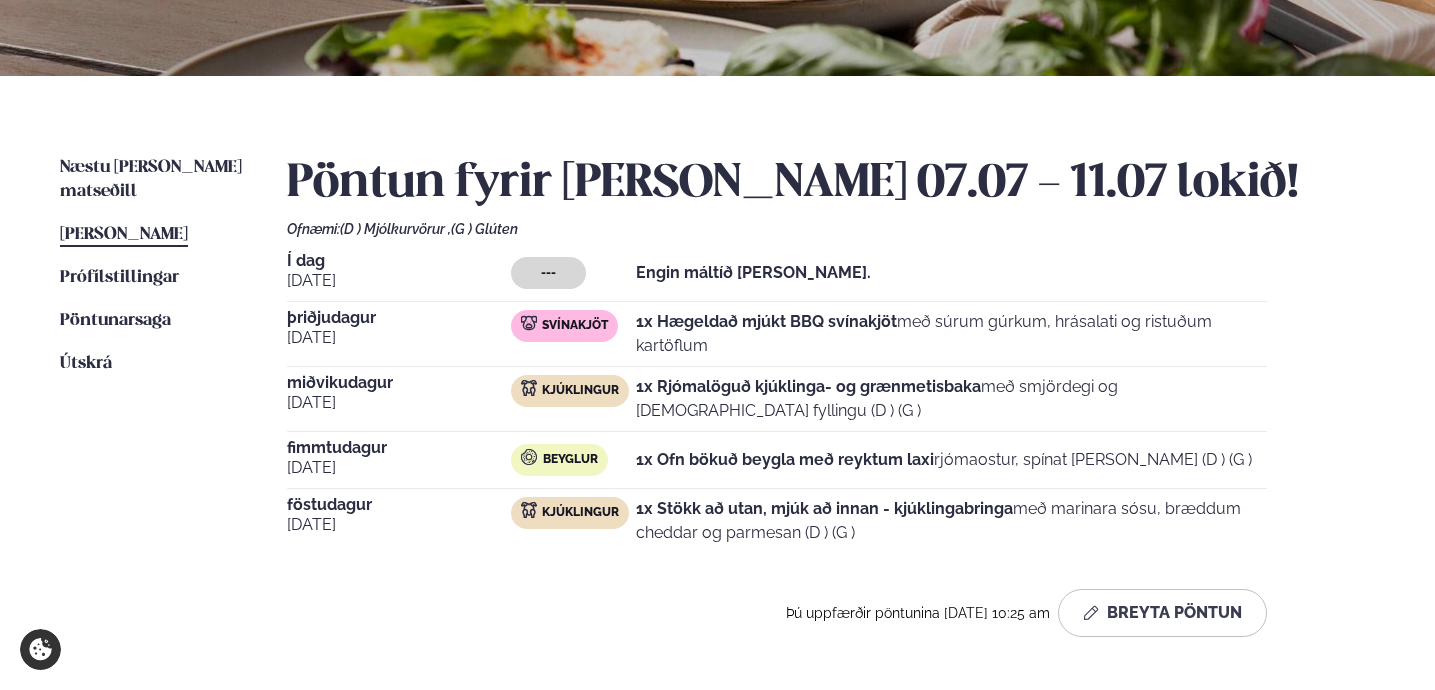 scroll, scrollTop: 364, scrollLeft: 0, axis: vertical 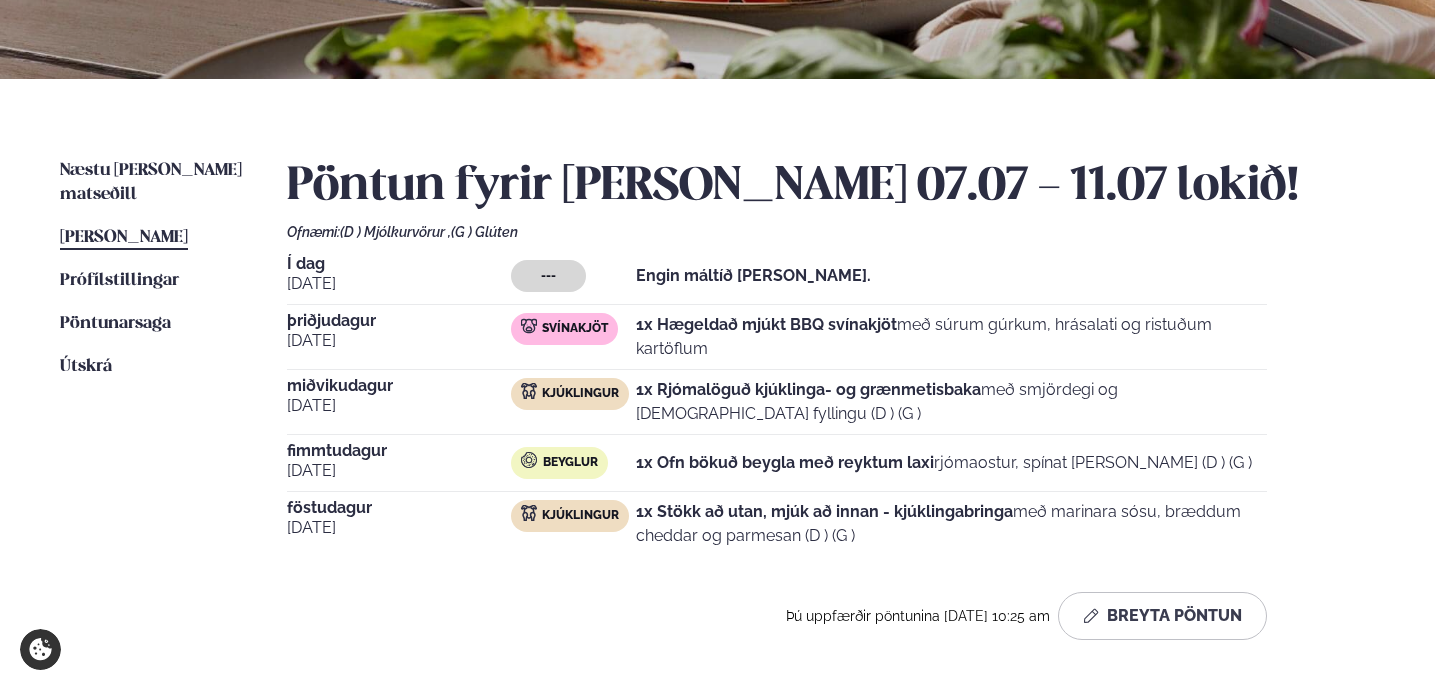 click on "[PERSON_NAME]" at bounding box center (124, 237) 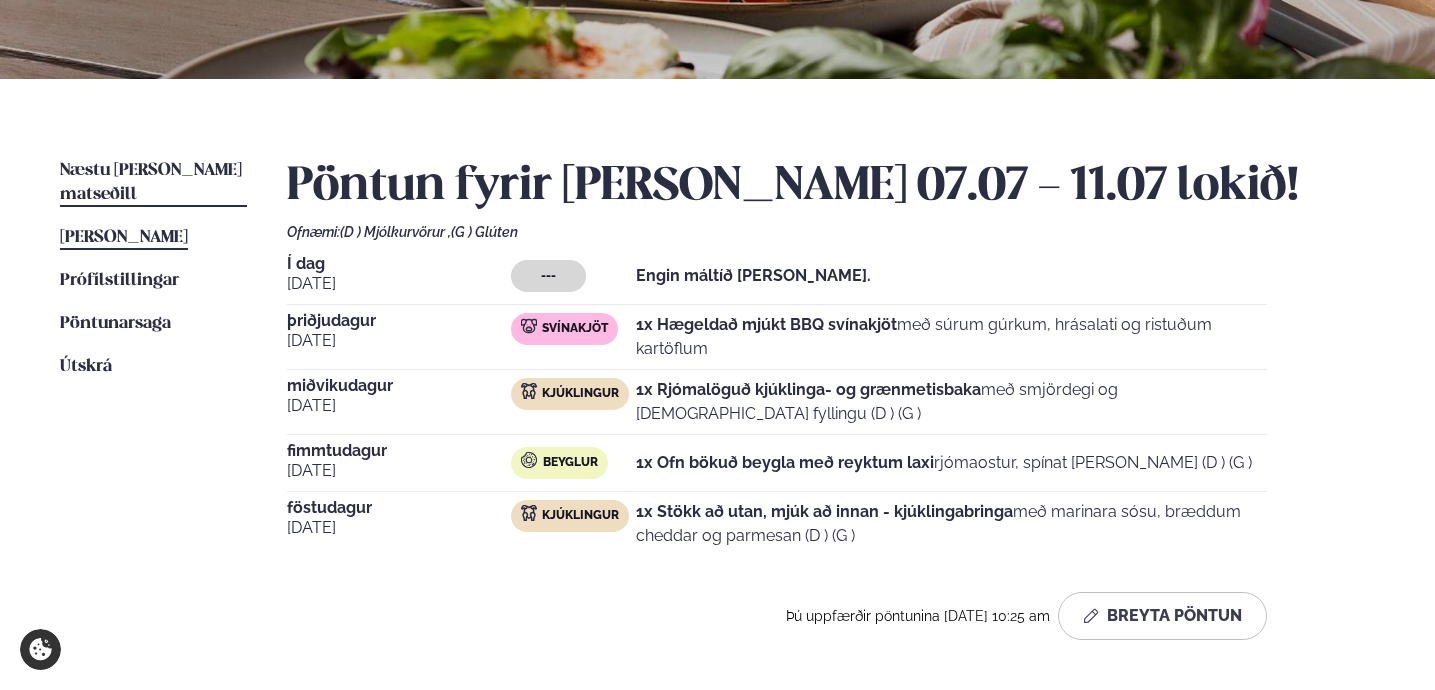 click on "Næstu [PERSON_NAME] matseðill" at bounding box center [151, 182] 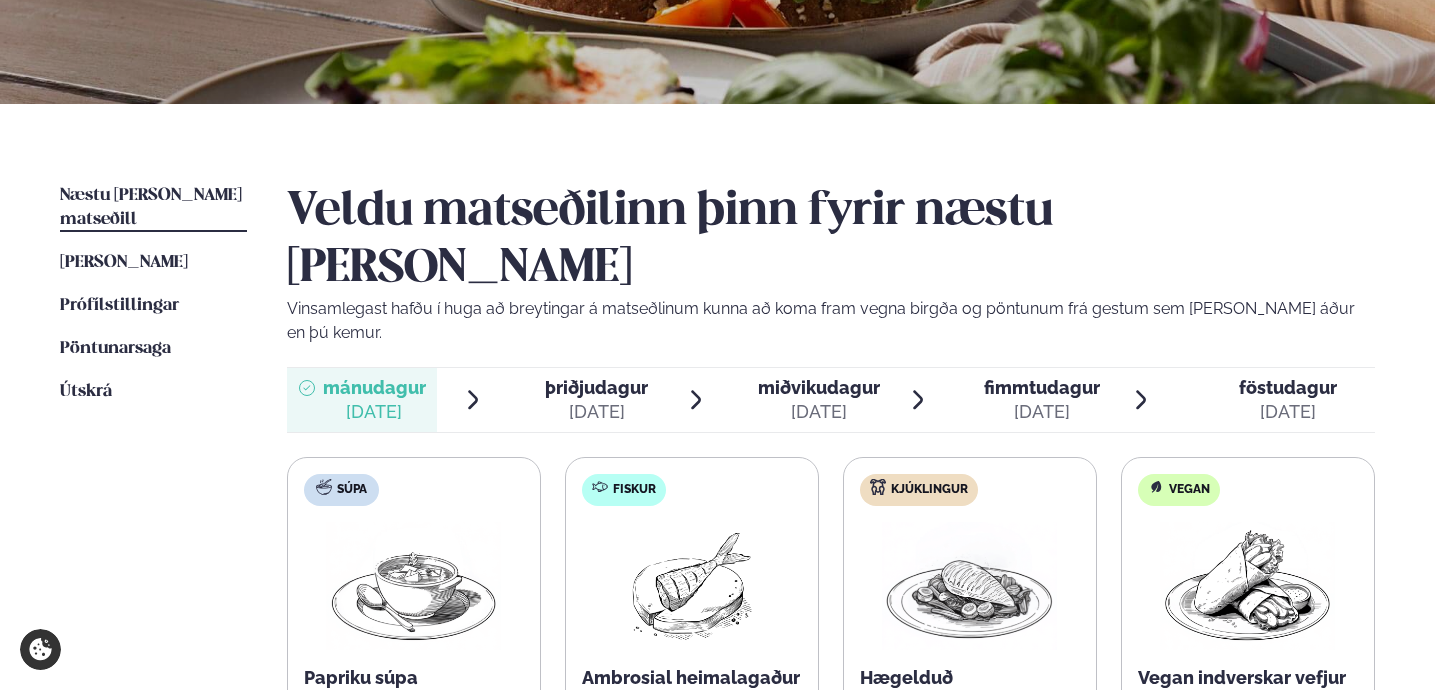 scroll, scrollTop: 361, scrollLeft: 0, axis: vertical 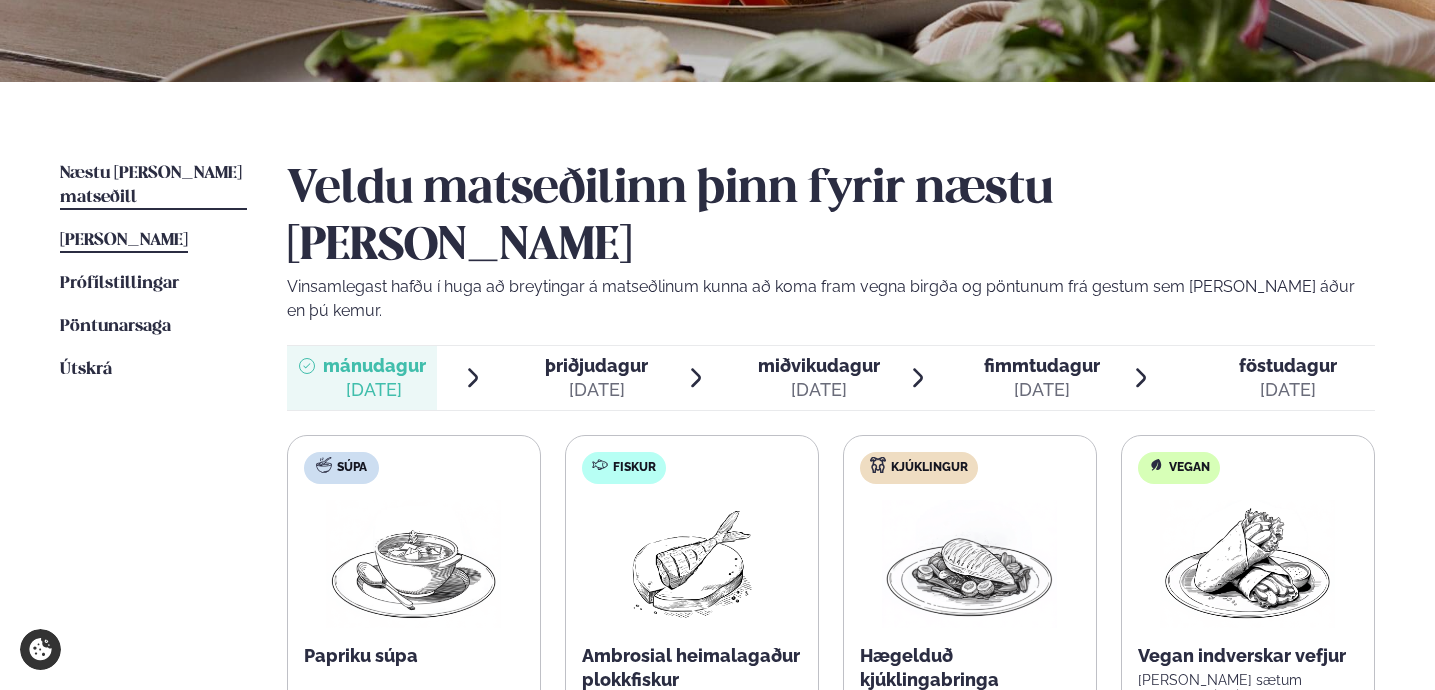 click on "[PERSON_NAME]" at bounding box center (124, 240) 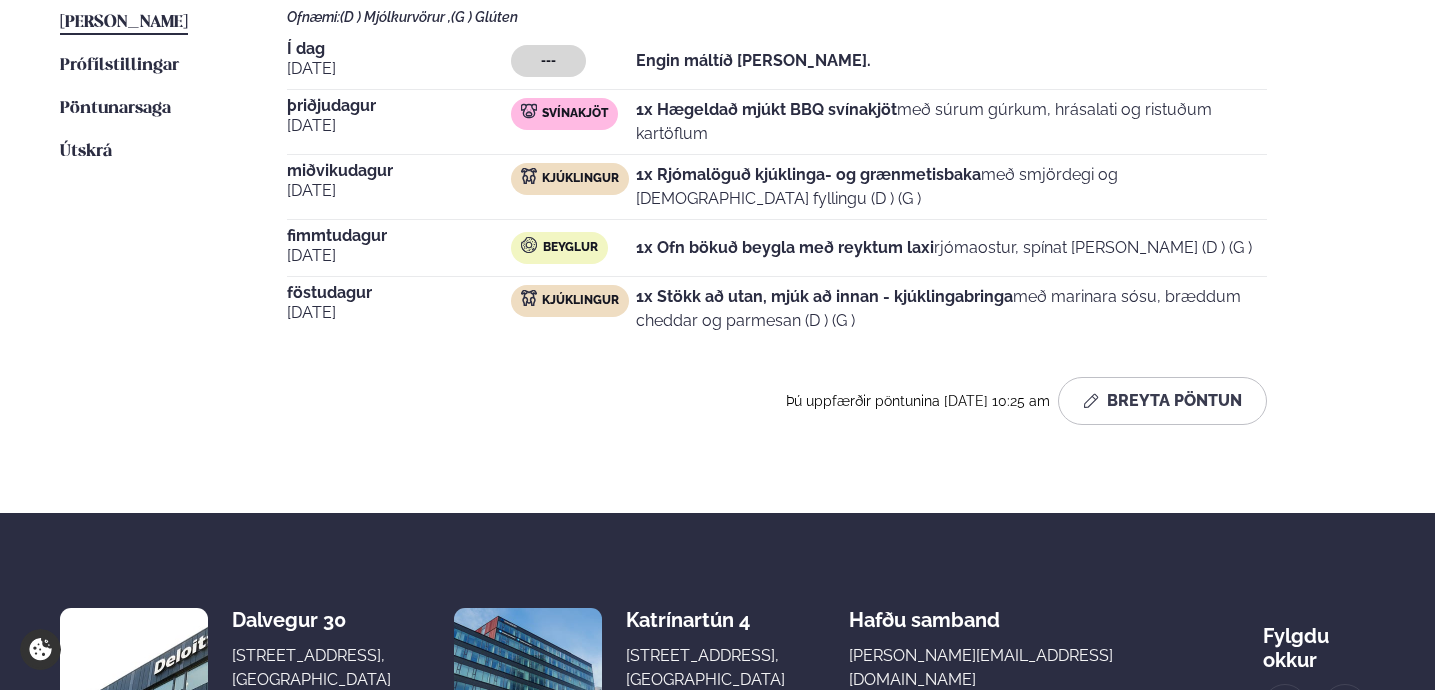 scroll, scrollTop: 730, scrollLeft: 0, axis: vertical 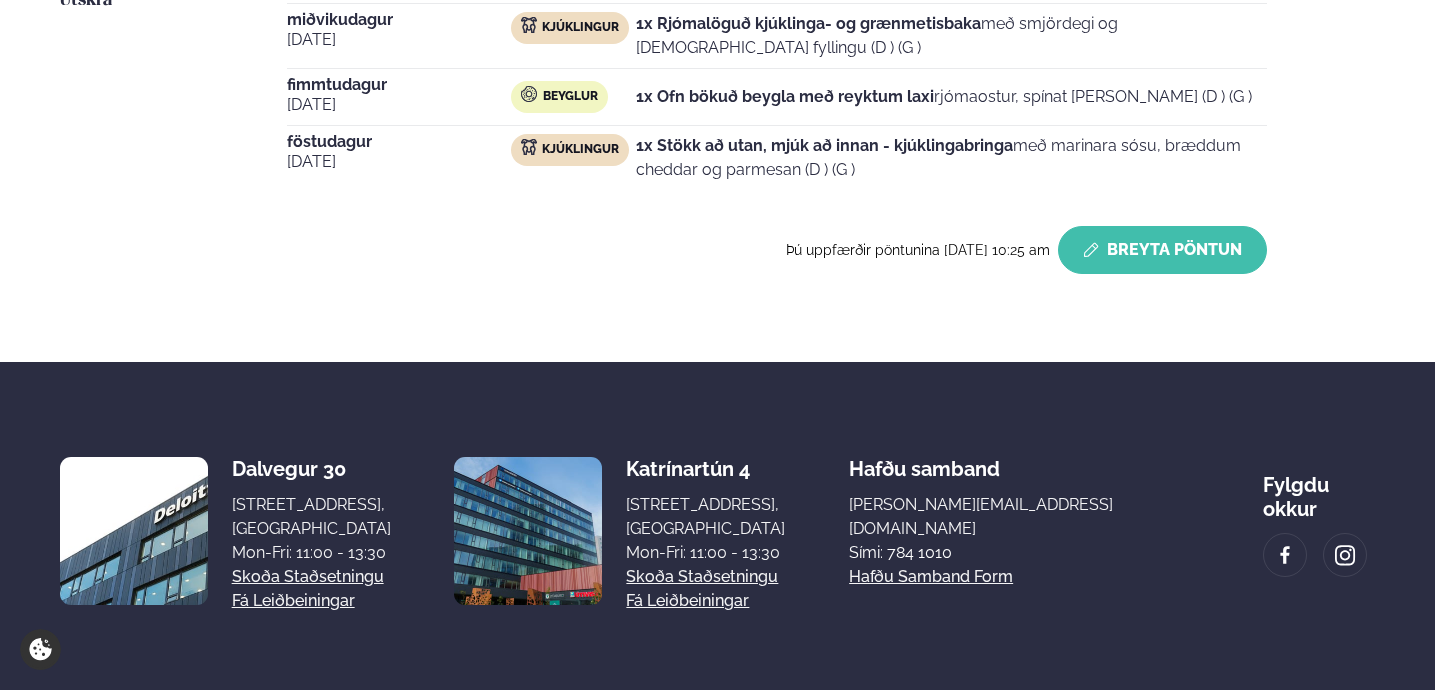 click on "Breyta Pöntun" at bounding box center (1162, 250) 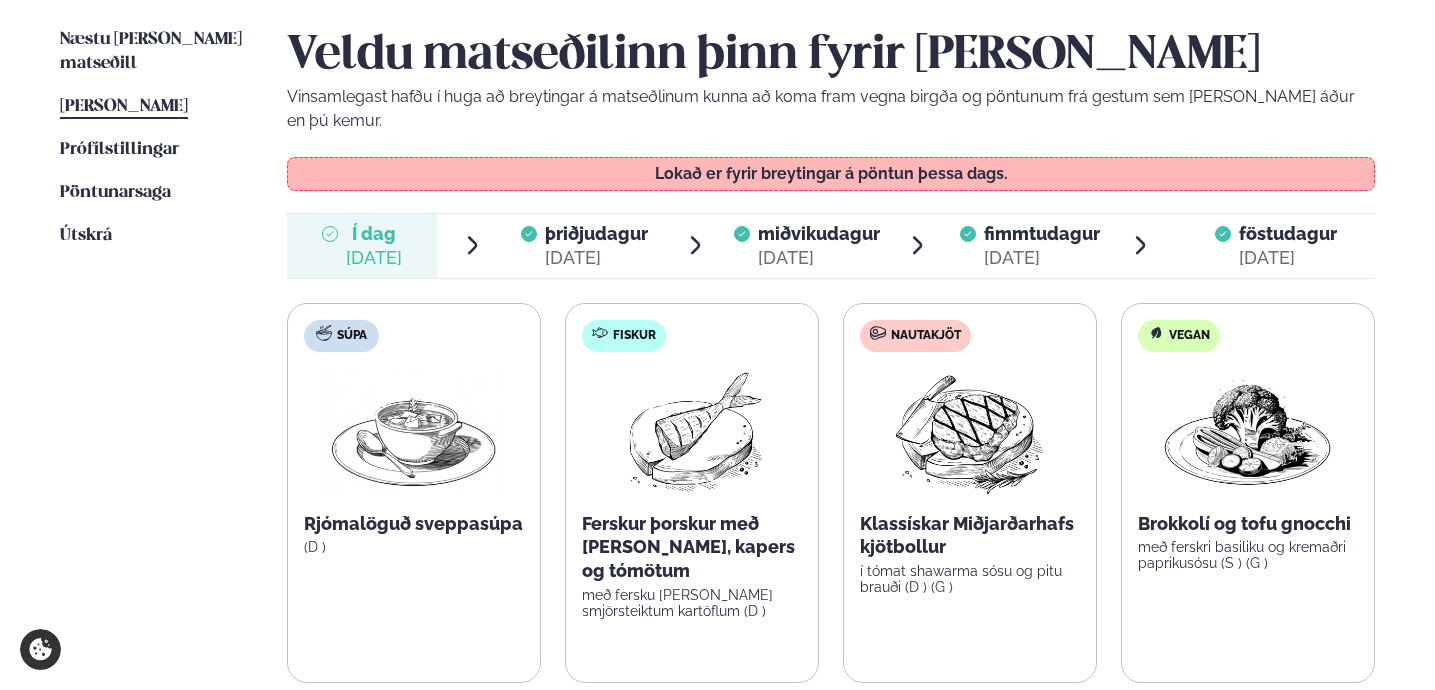 scroll, scrollTop: 487, scrollLeft: 0, axis: vertical 